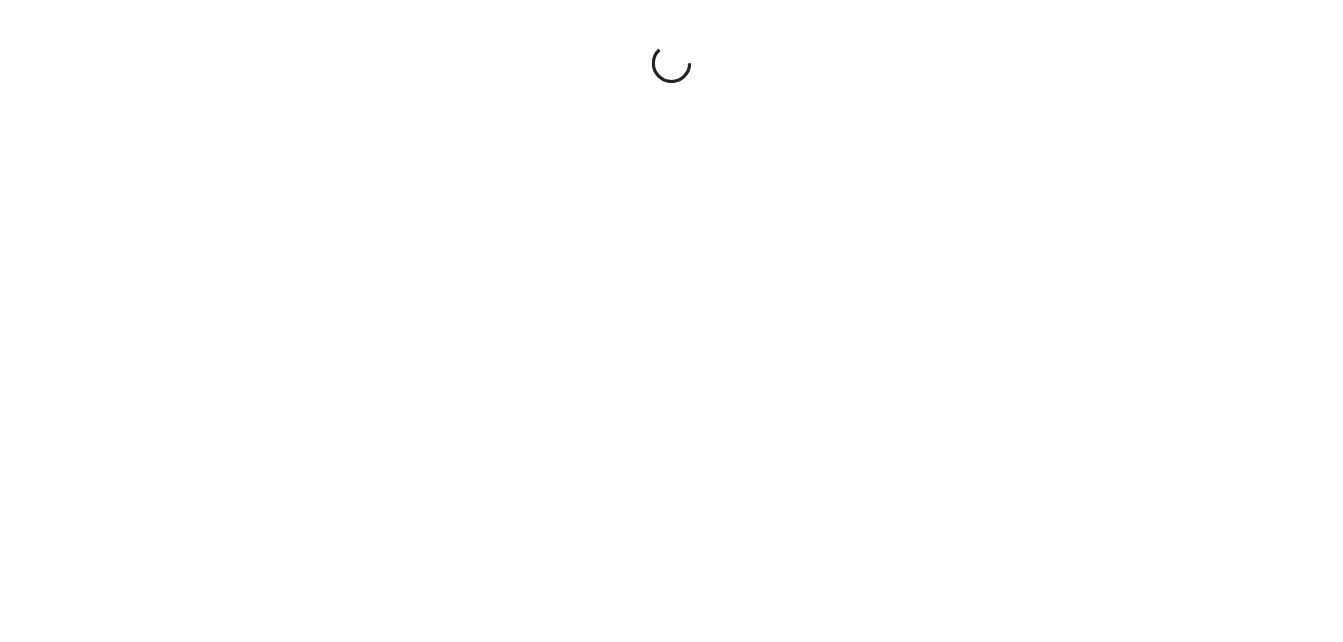 scroll, scrollTop: 0, scrollLeft: 0, axis: both 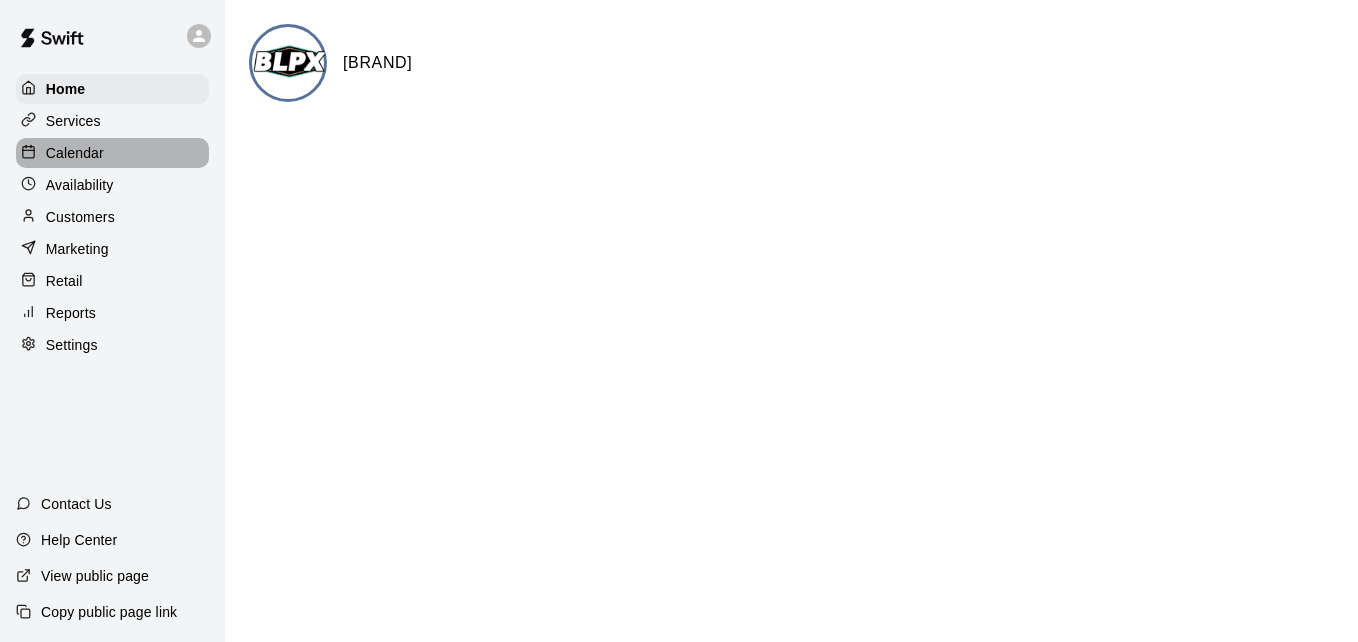 click on "Calendar" at bounding box center (112, 153) 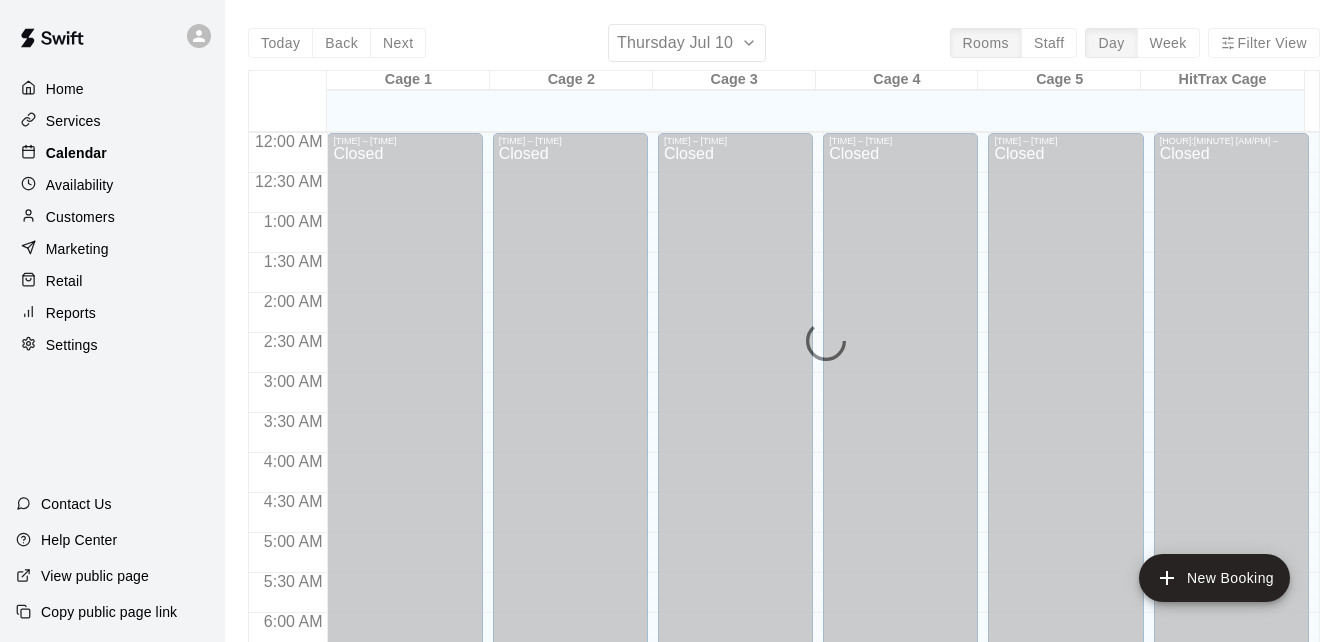 scroll, scrollTop: 1328, scrollLeft: 0, axis: vertical 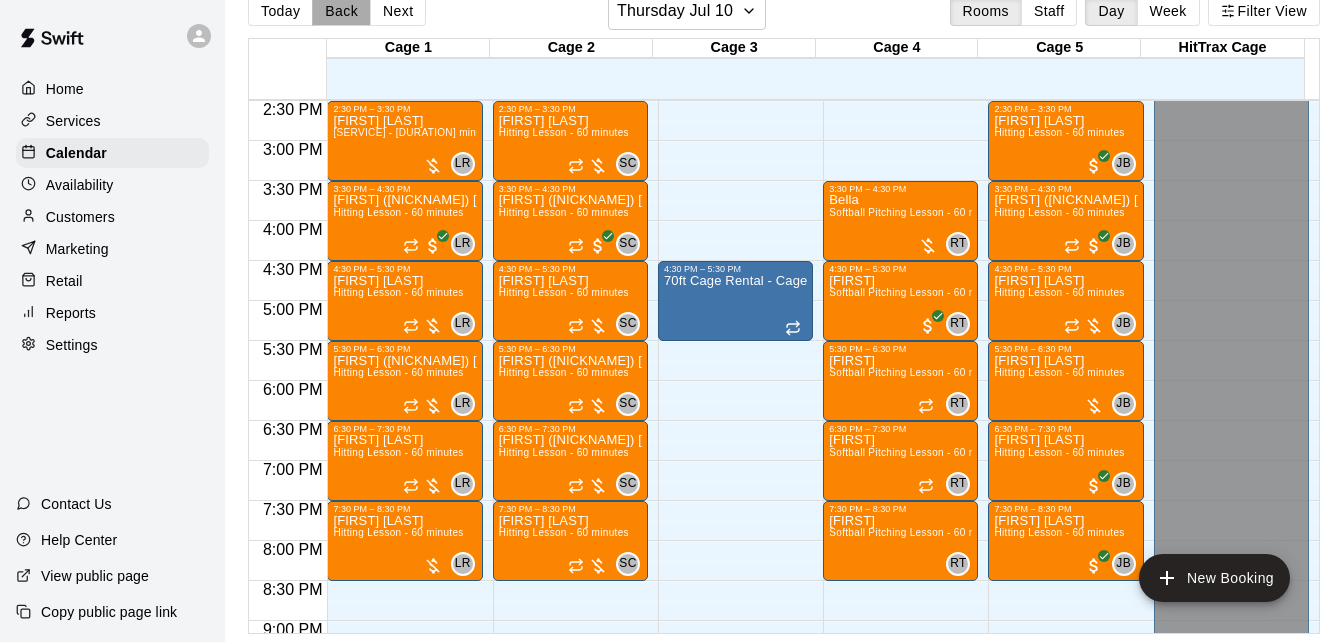 click on "Back" at bounding box center (341, 11) 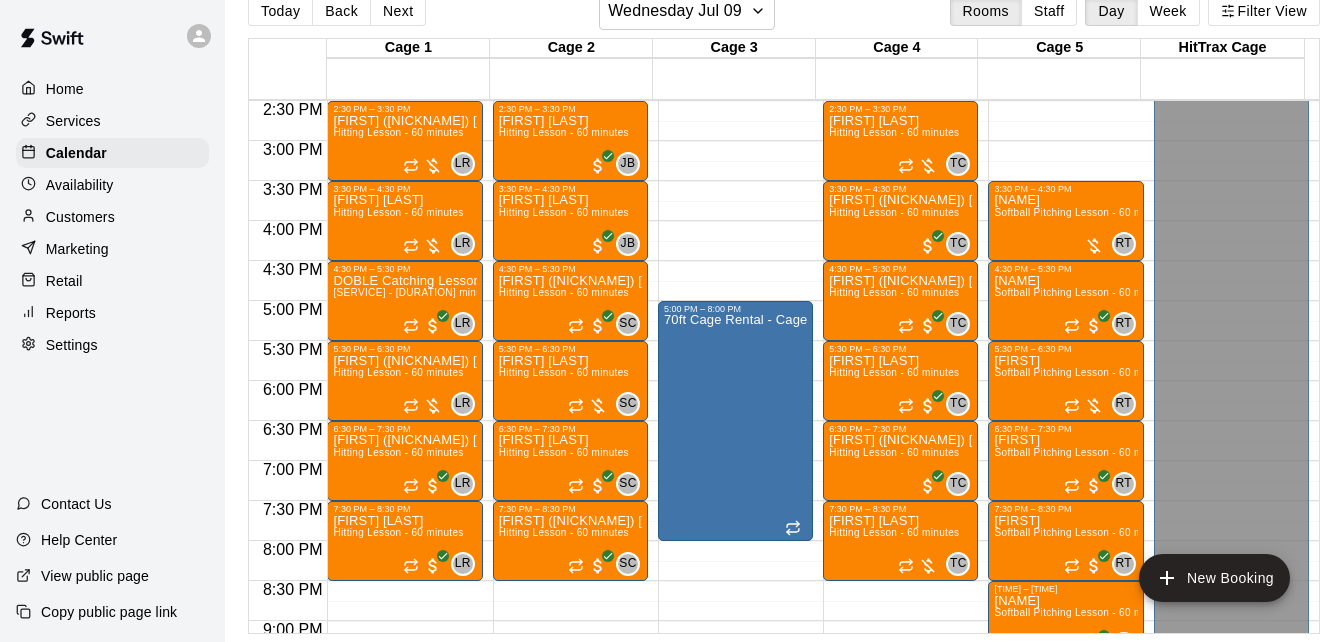 click on "Cage 1 09 Wed Cage 2 09 Wed Cage 3 09 Wed Cage 4 09 Wed Cage 5 09 Wed HitTrax Cage 09 Wed 12:00 AM 12:30 AM 1:00 AM 1:30 AM 2:00 AM 2:30 AM 3:00 AM 3:30 AM 4:00 AM 4:30 AM 5:00 AM 5:30 AM 6:00 AM 6:30 AM 7:00 AM 7:30 AM 8:00 AM 8:30 AM 9:00 AM 9:30 AM 10:00 AM 10:30 AM 11:00 AM 11:30 AM 12:00 PM 12:30 PM 1:00 PM 1:30 PM 2:00 PM 2:30 PM 3:00 PM 3:30 PM 4:00 PM 4:30 PM 5:00 PM 5:30 PM 6:00 PM 6:30 PM 7:00 PM 7:30 PM 8:00 PM 8:30 PM 9:00 PM 9:30 PM 10:00 PM 10:30 PM 11:00 PM 11:30 PM 12:00 AM – 12:30 PM Closed 1:30 PM – 2:30 PM [FIRST] ([NICKNAME]) [LAST] Hitting Lesson - 60 minutes LR 0 2:30 PM – 3:30 PM [FIRST] ([NICKNAME]) [LAST] Hitting Lesson - 60 minutes LR 0 3:30 PM – 4:30 PM [FIRST] [LAST] Hitting Lesson - 60 minutes LR 0 4:30 PM – 5:30 PM DOBLE Catching Lesson - 60 minutes Catching Lesson - 60 minutes LR 0 5:30 PM – 6:30 PM [FIRST] ([NICKNAME]) [LAST] Hitting Lesson - 60 minutes LR 0 6:30 PM – 7:30 PM [FIRST] ([NICKNAME]) [LAST] Hitting Lesson - 60 minutes LR 0 7:30 PM – 8:30 PM [FIRST] LR 0 Closed Closed JB 0" at bounding box center (784, 336) 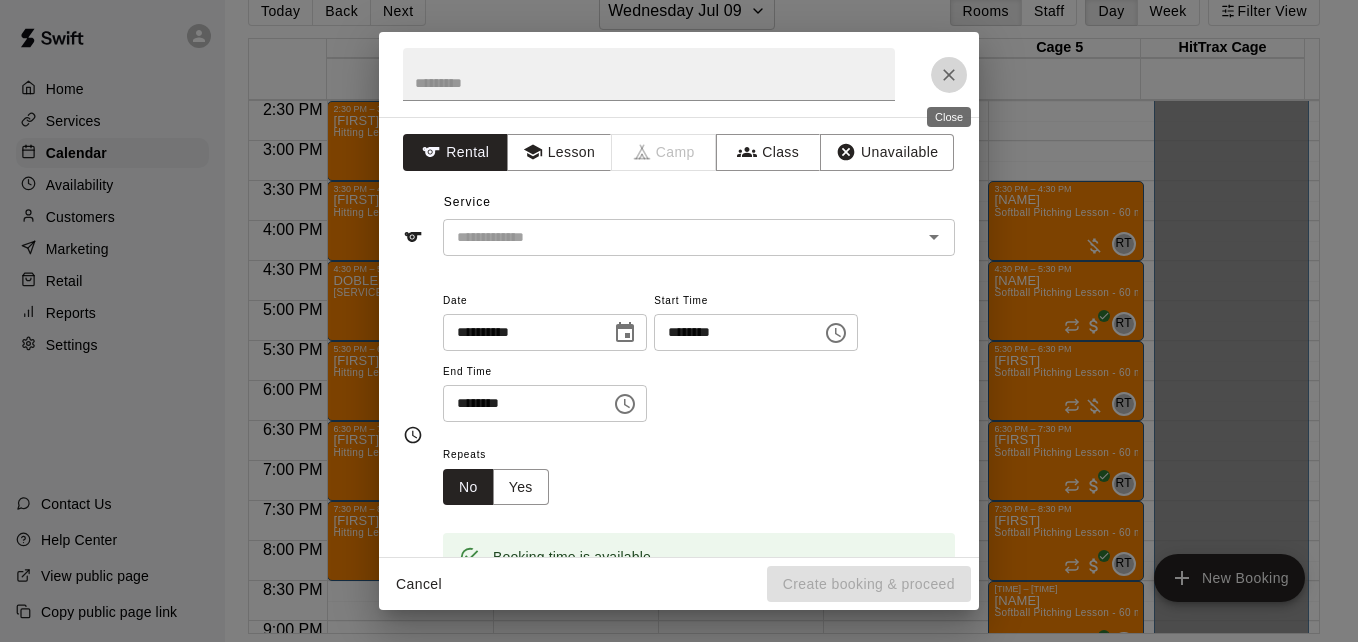 click 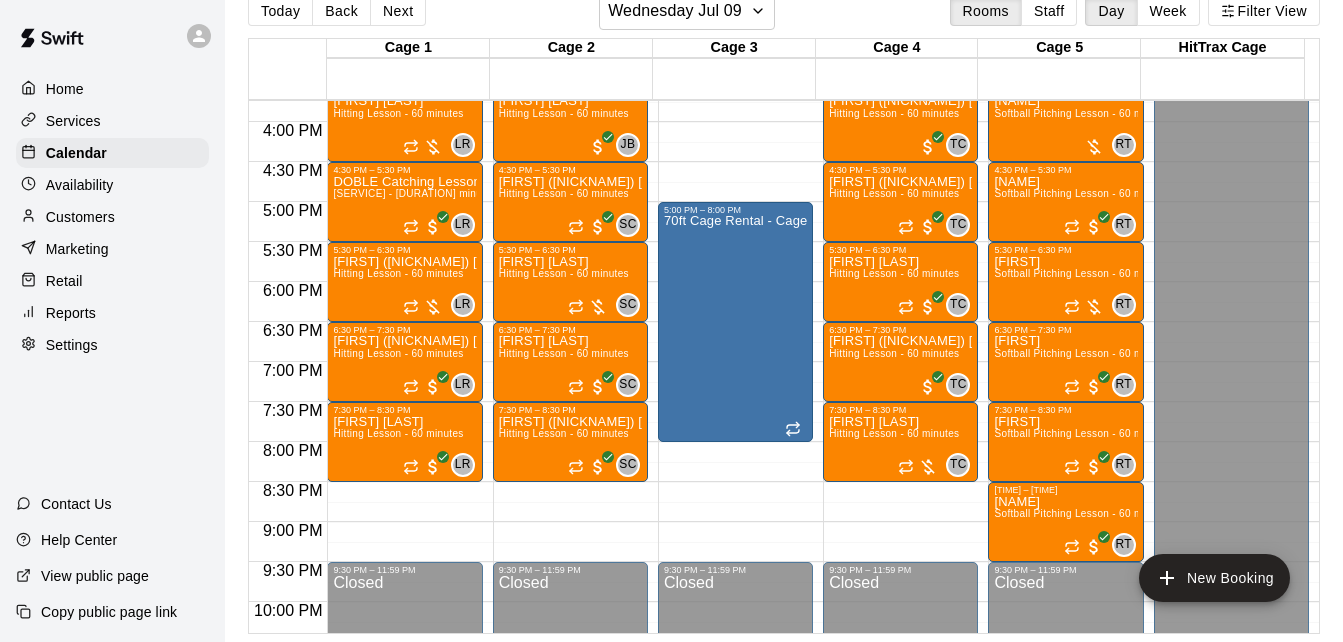 scroll, scrollTop: 1280, scrollLeft: 0, axis: vertical 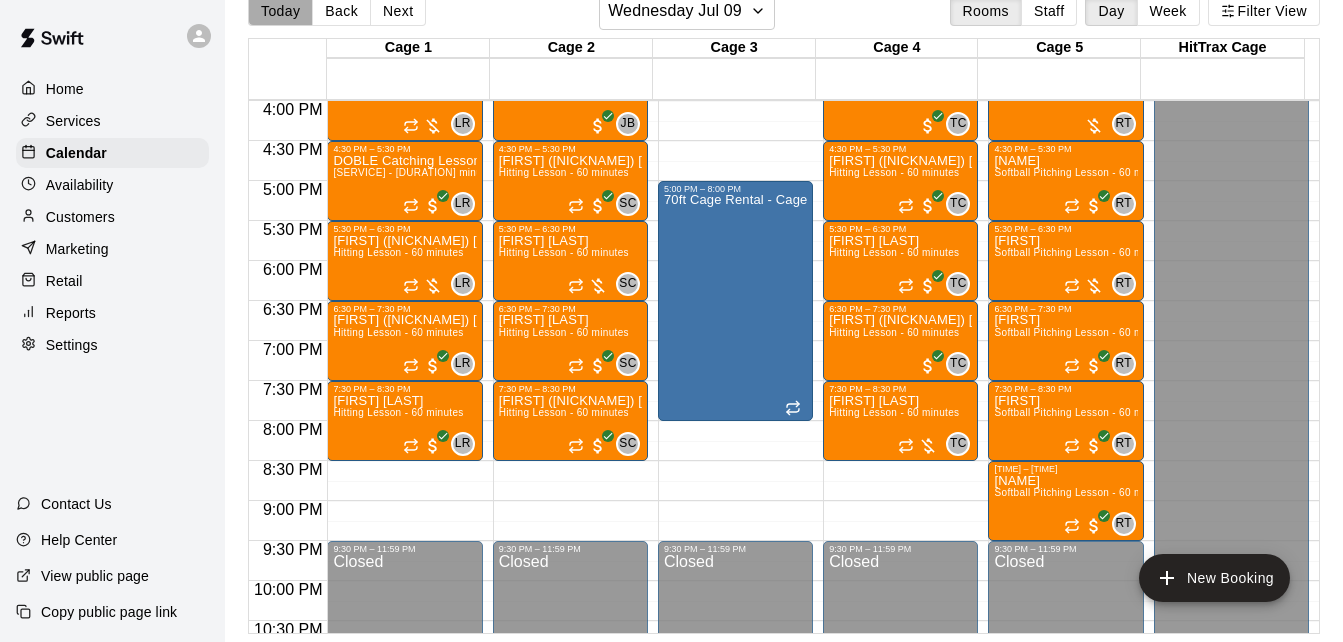 click on "Today" at bounding box center (280, 11) 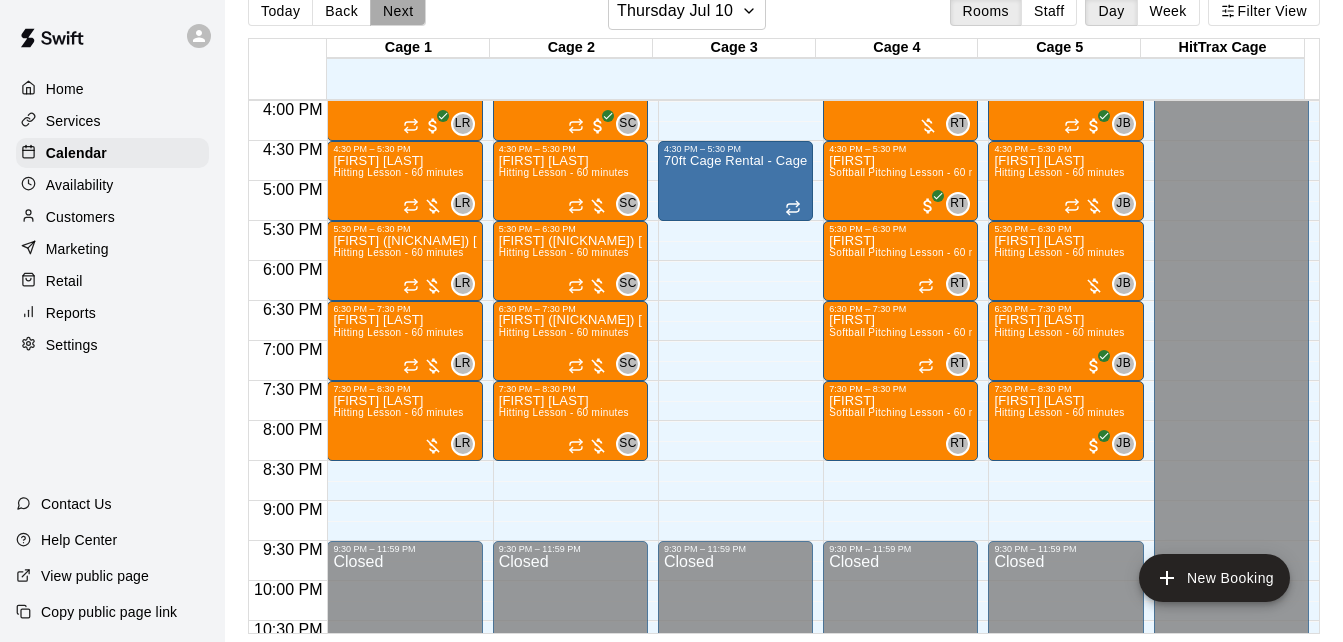 click on "Next" at bounding box center [398, 11] 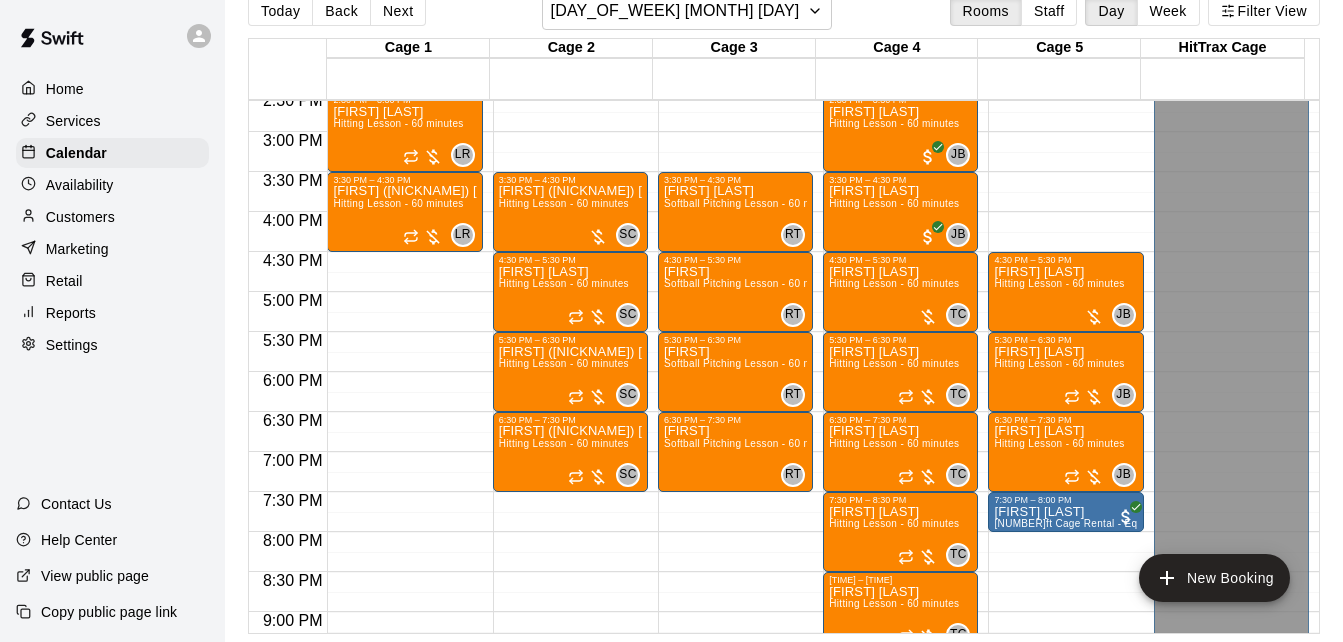 scroll, scrollTop: 1187, scrollLeft: 0, axis: vertical 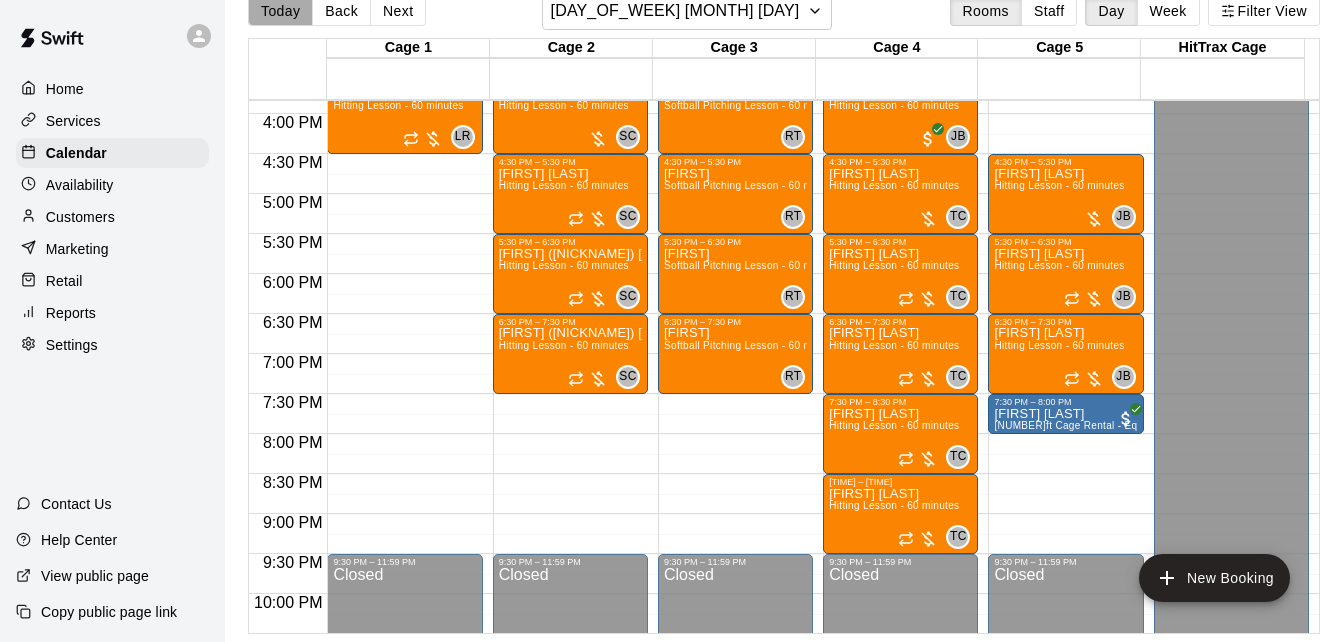 click on "Today" at bounding box center [280, 11] 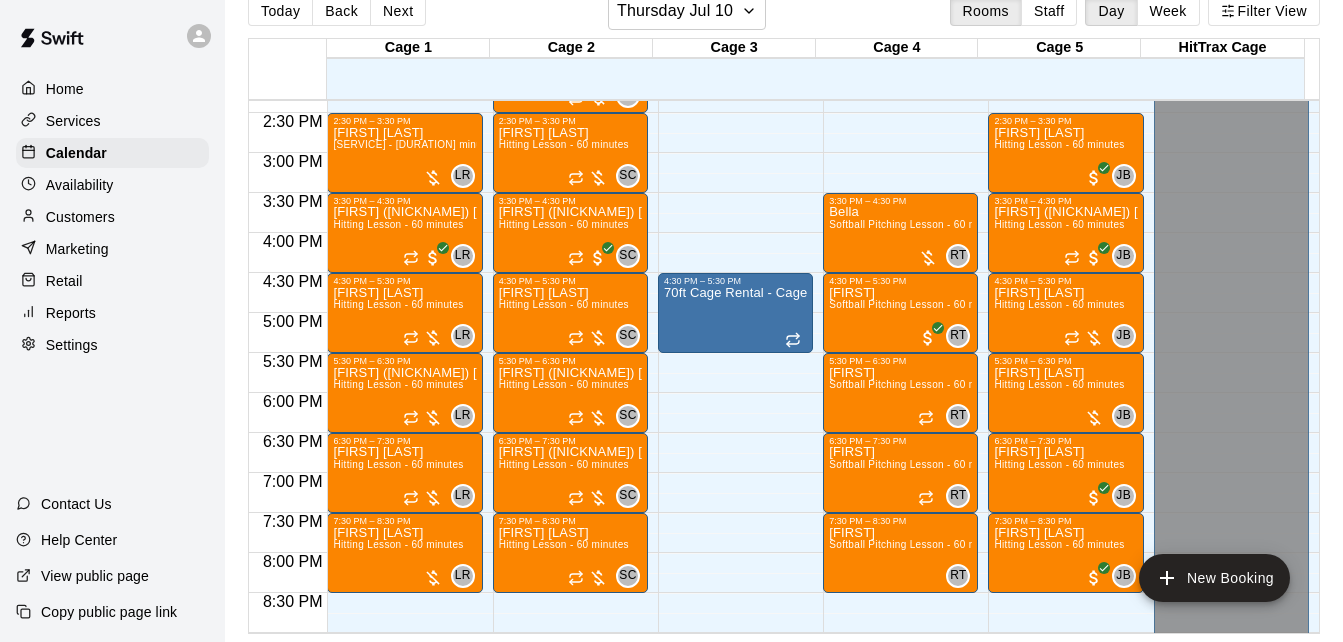 scroll, scrollTop: 1147, scrollLeft: 0, axis: vertical 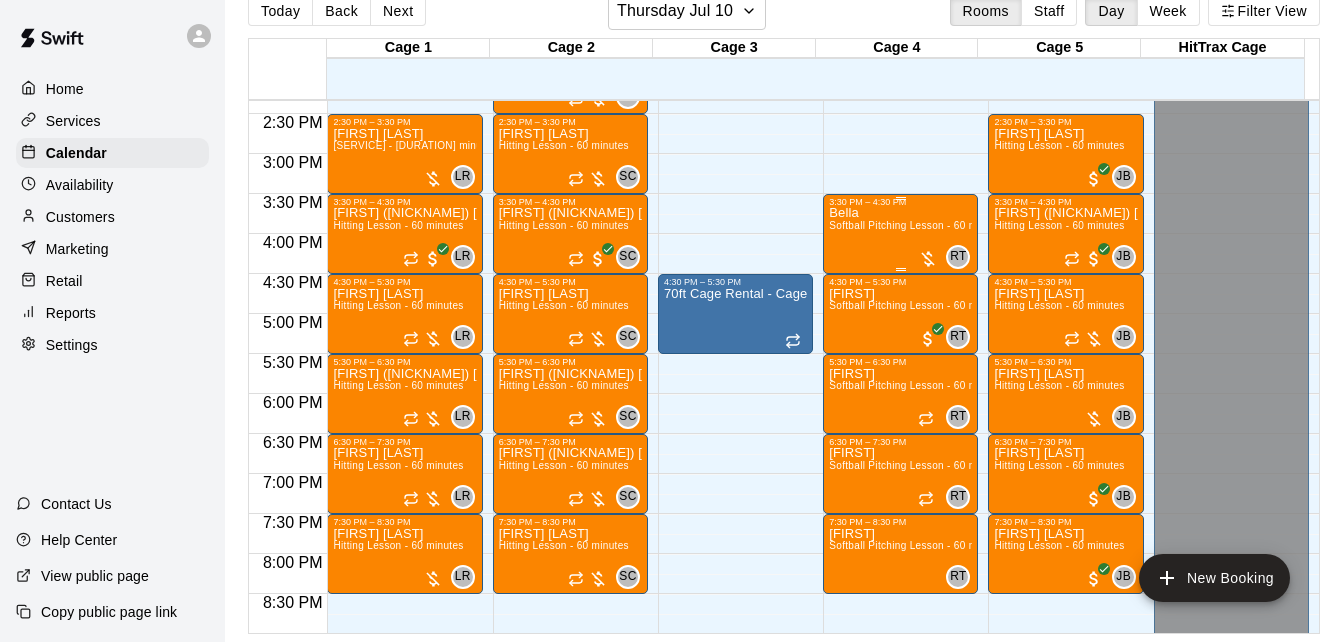 click on "Softball Pitching Lesson - 60 minutes" at bounding box center [917, 225] 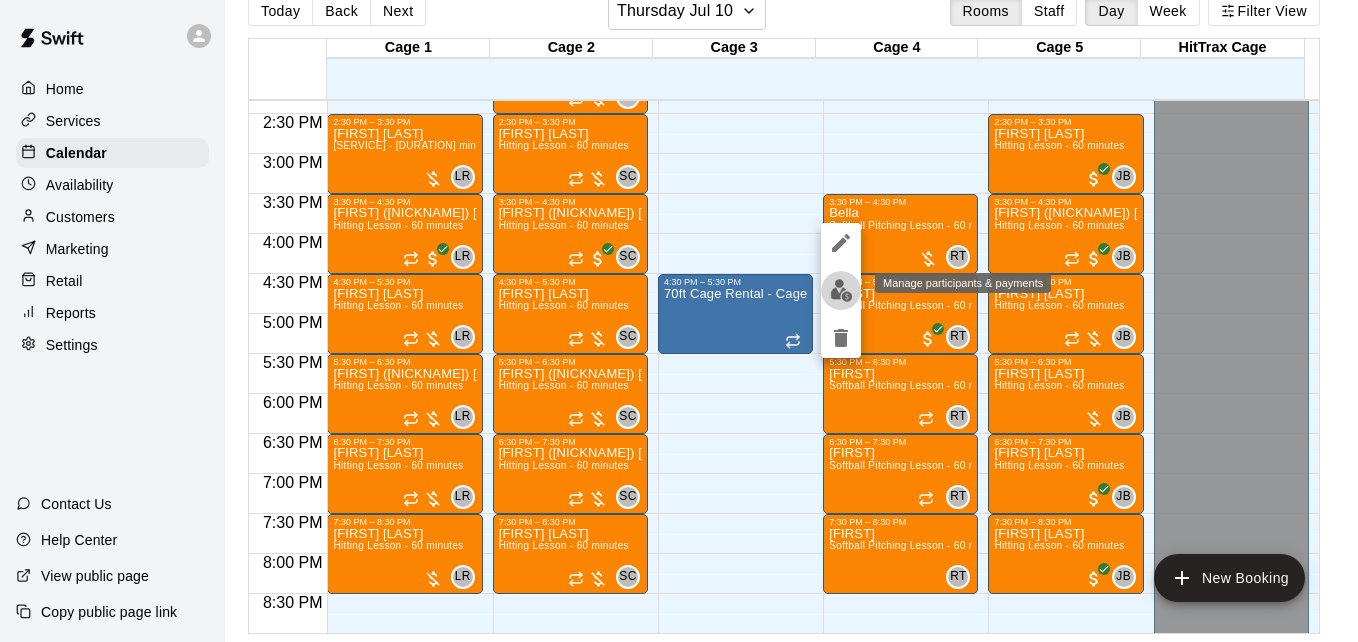 click at bounding box center [841, 290] 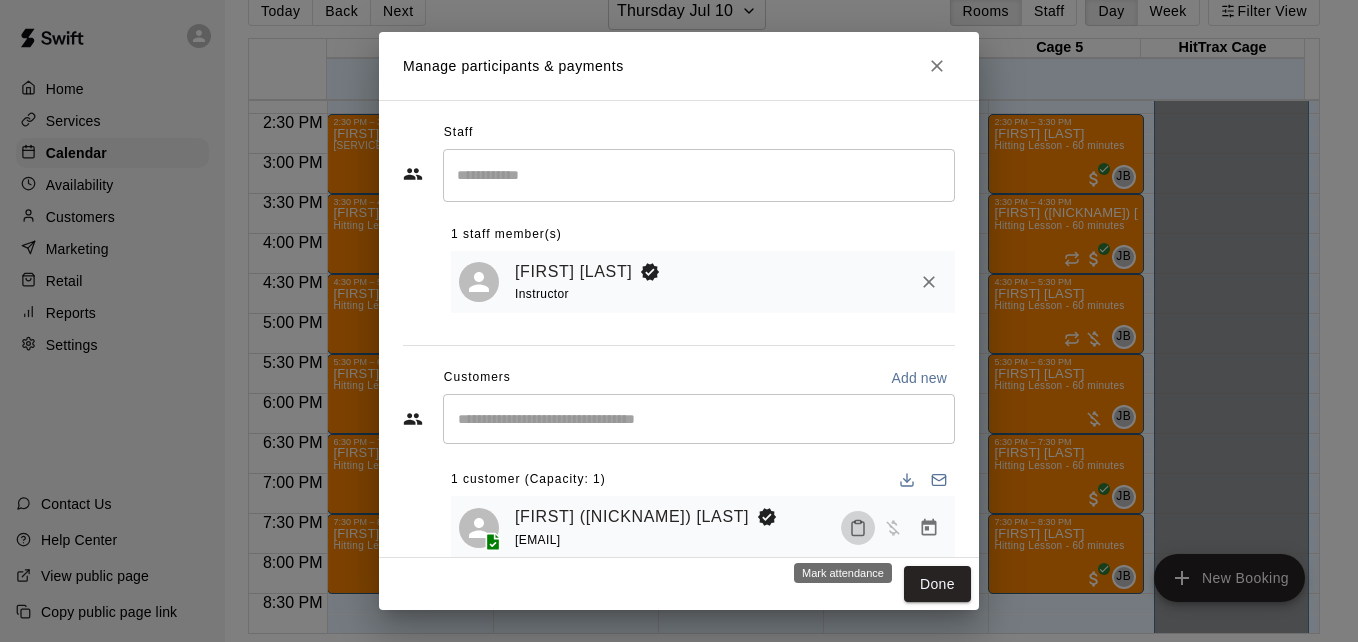 click 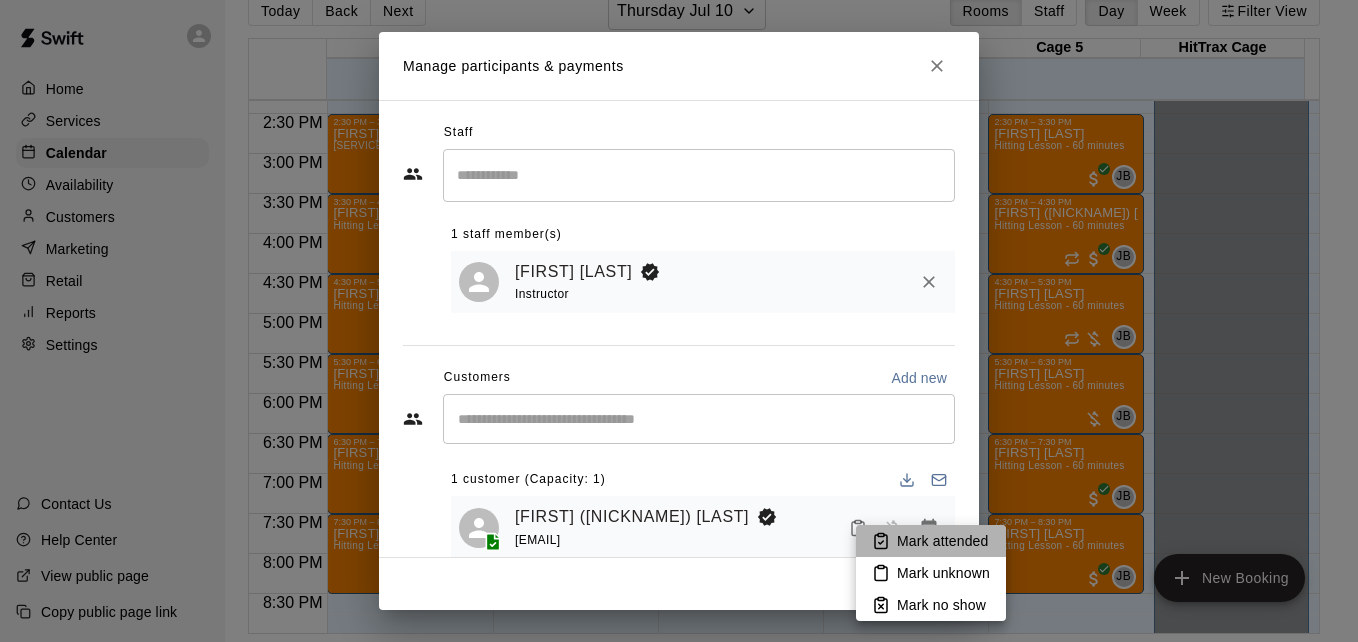 click on "Mark attended" at bounding box center (942, 541) 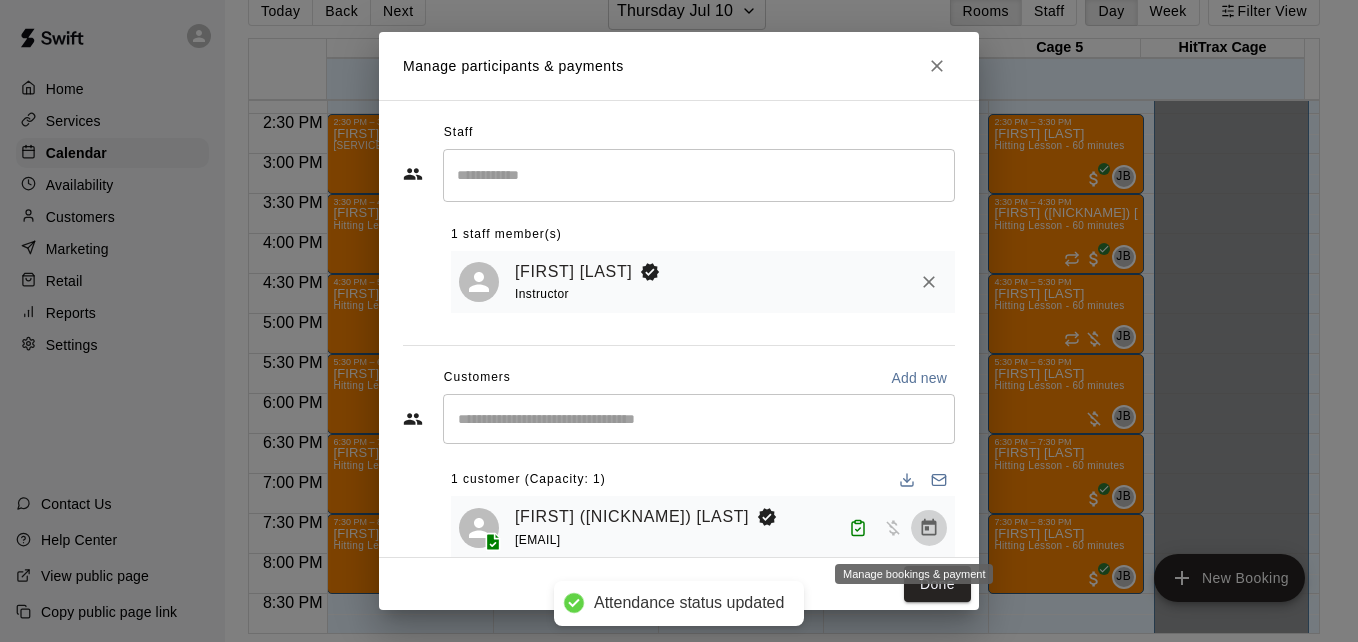 click 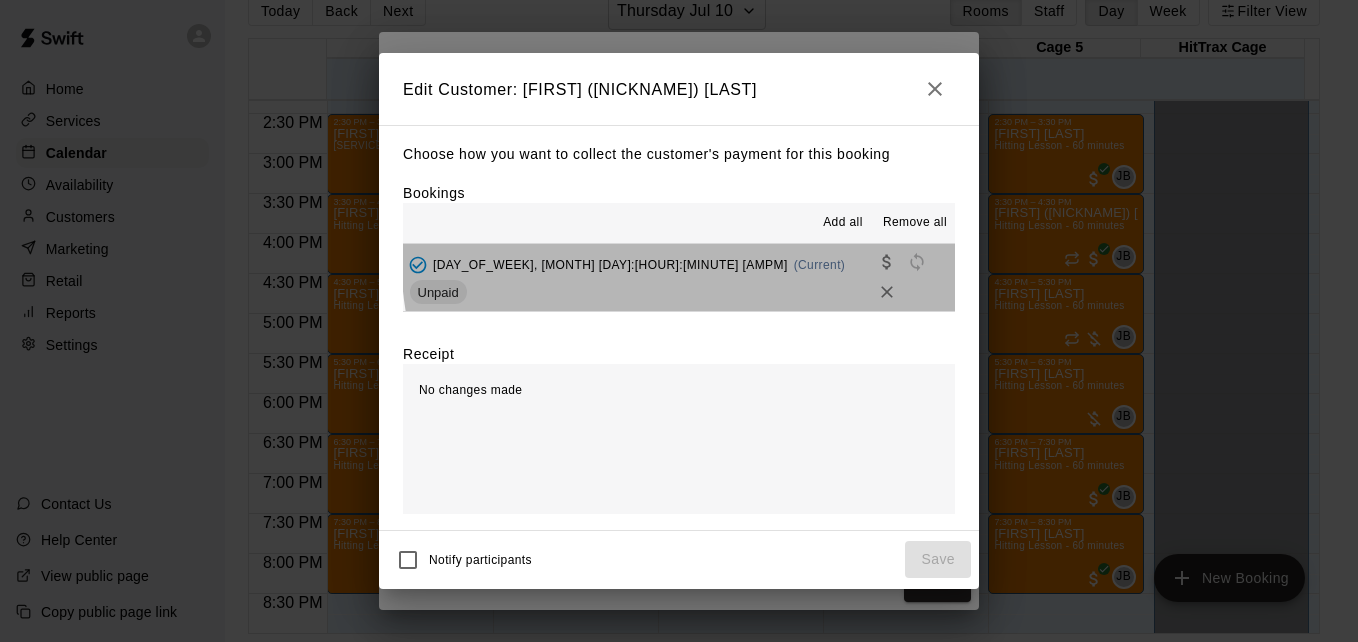 click on "[DAY], [MONTH] [HOUR]:[MINUTE] [AM/PM] ([STATUS])" at bounding box center [679, 277] 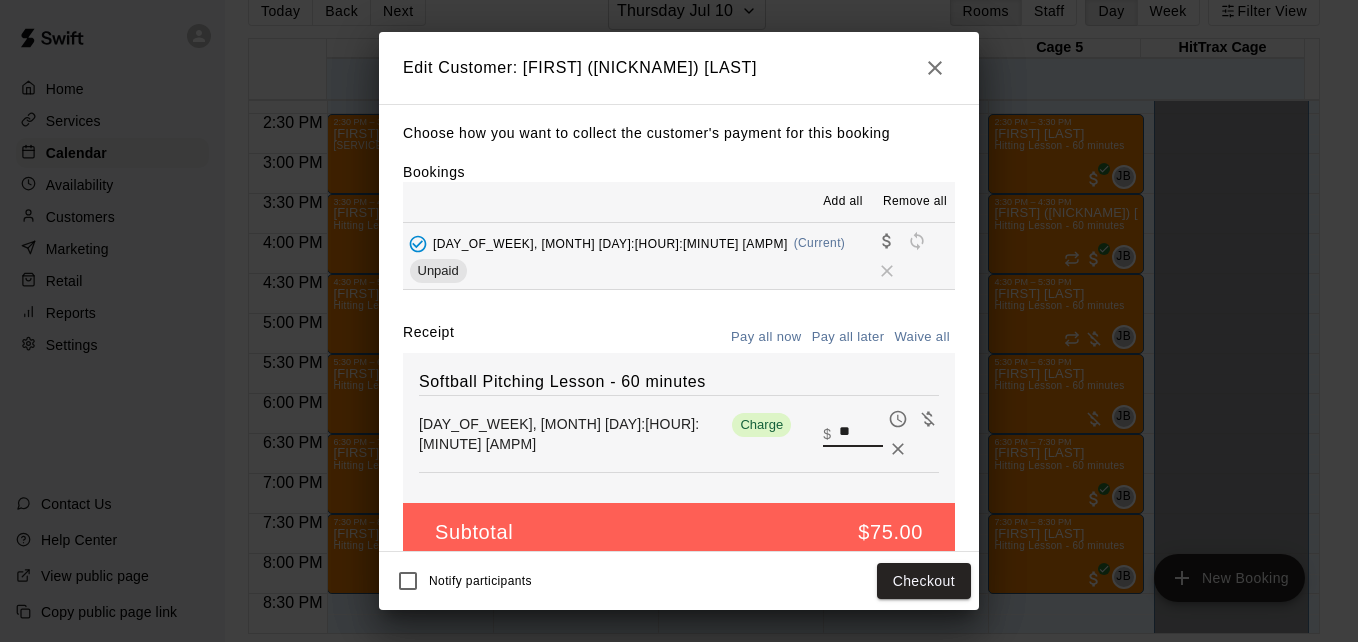 click on "**" at bounding box center (861, 433) 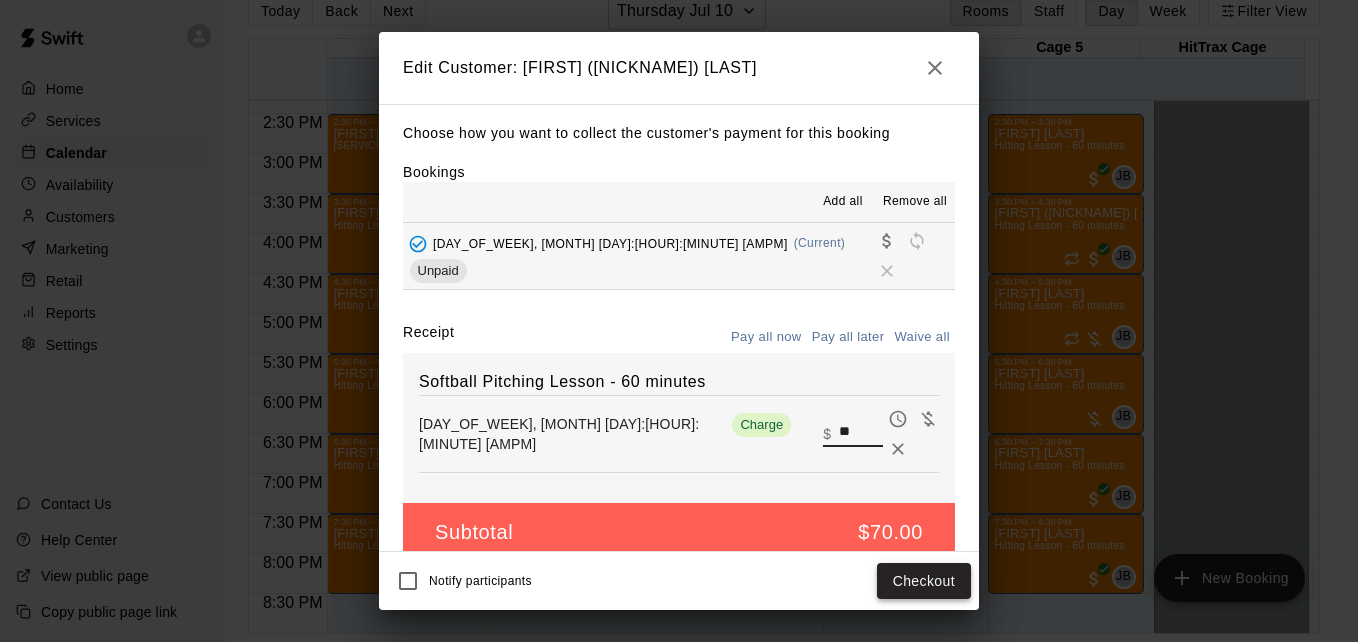 type on "**" 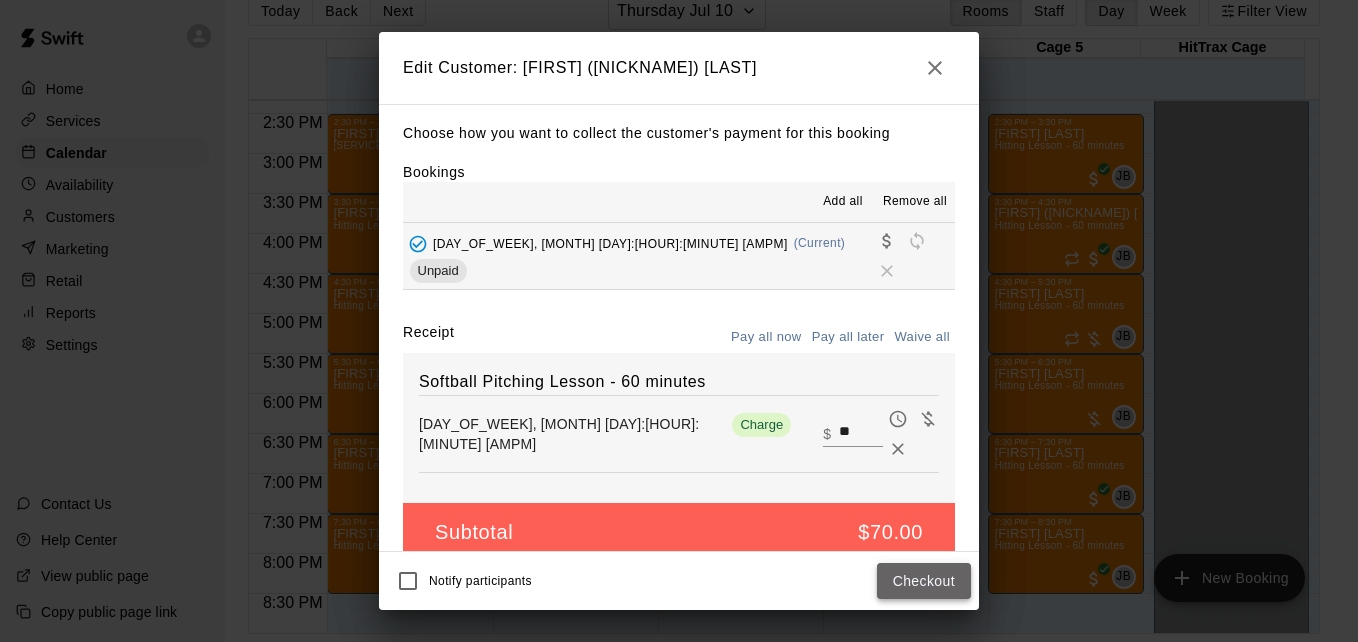 click on "Checkout" at bounding box center (924, 581) 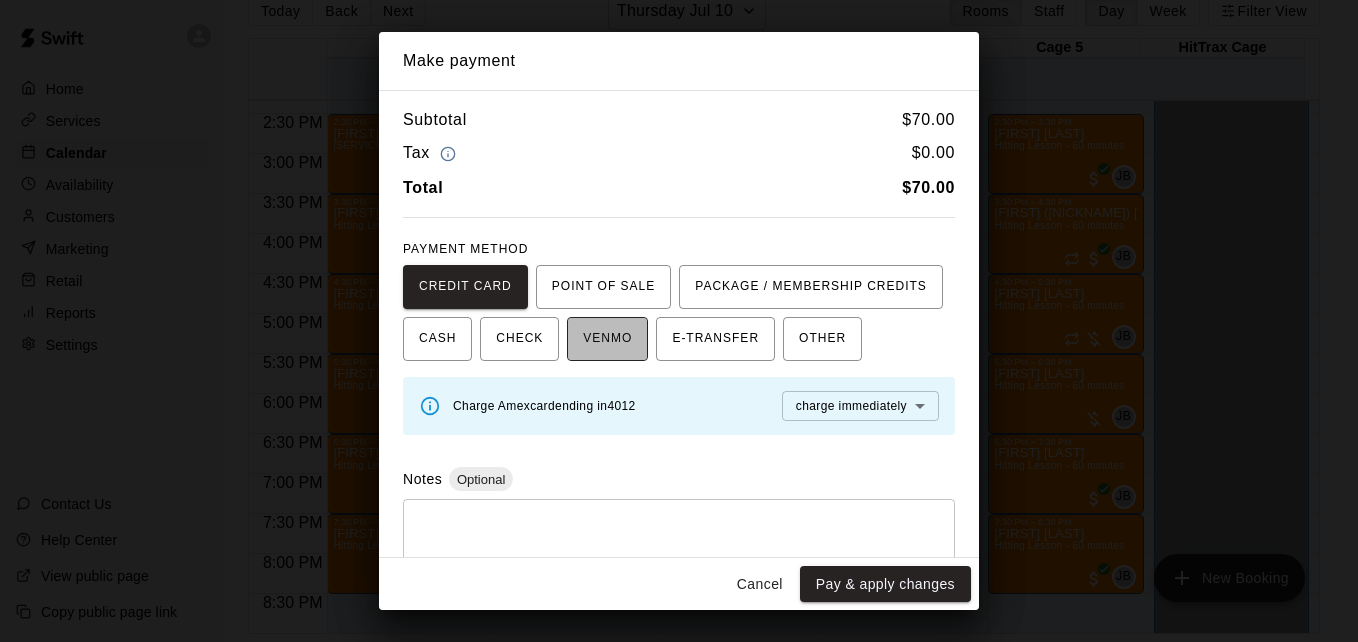 click on "VENMO" at bounding box center (607, 339) 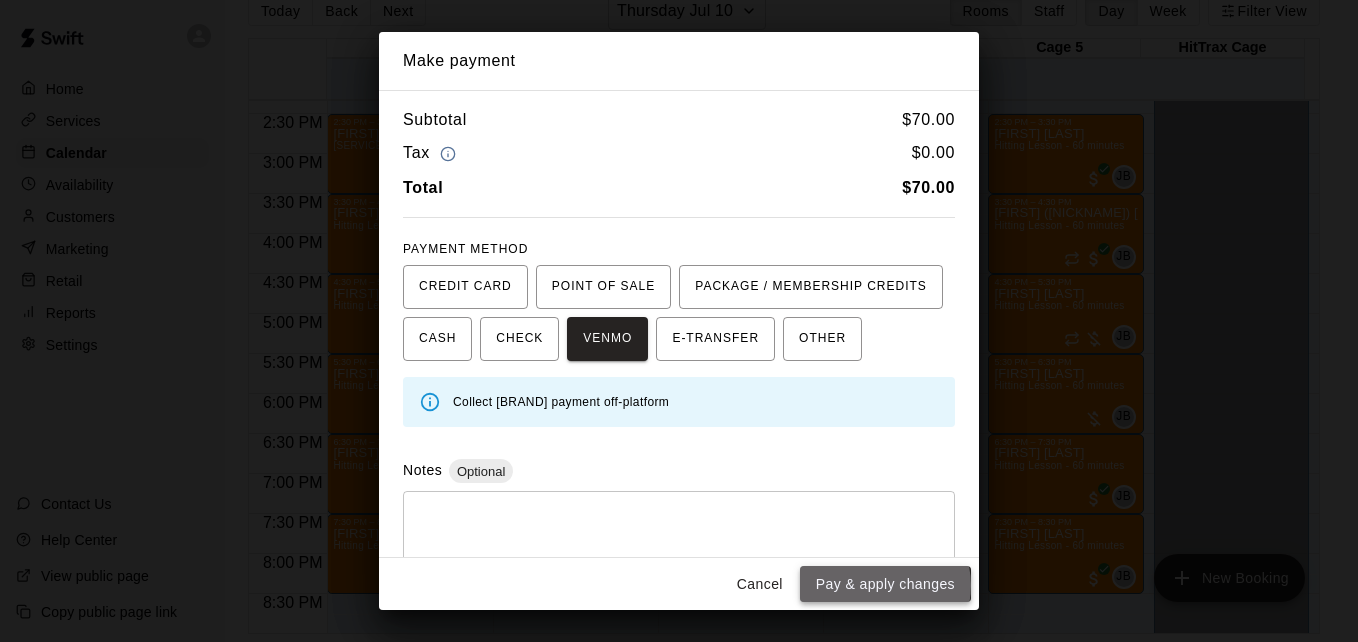 click on "Pay & apply changes" at bounding box center [885, 584] 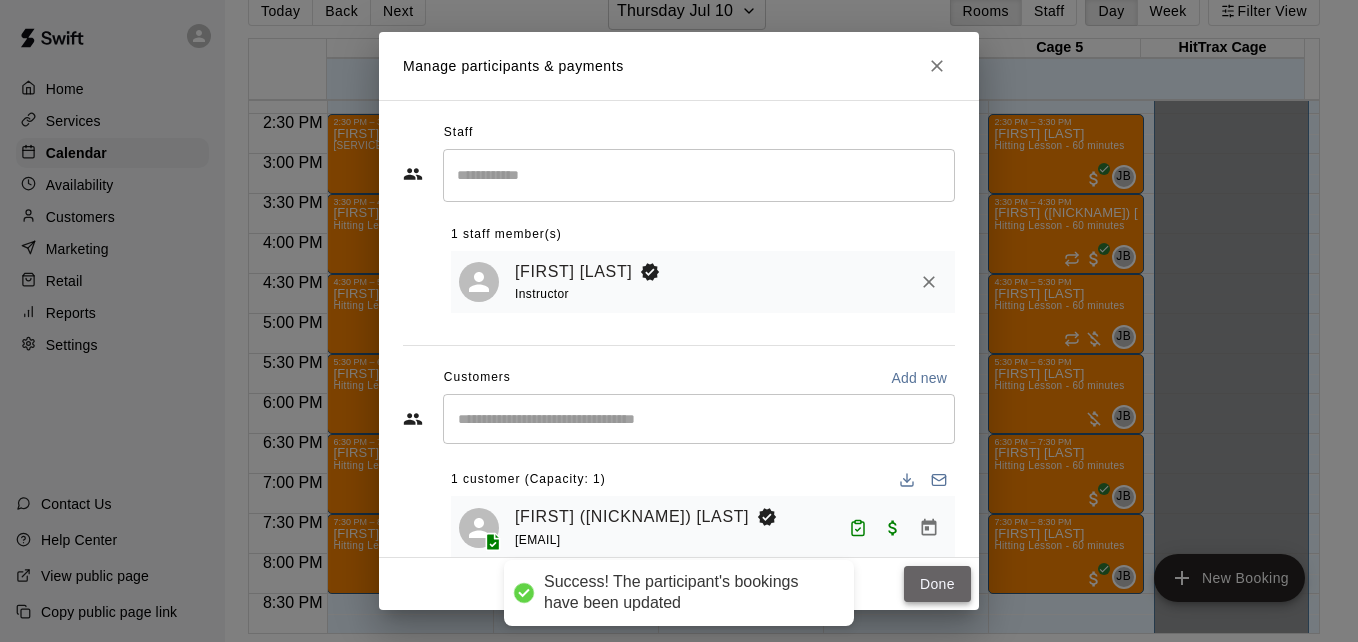 click on "Done" at bounding box center [937, 584] 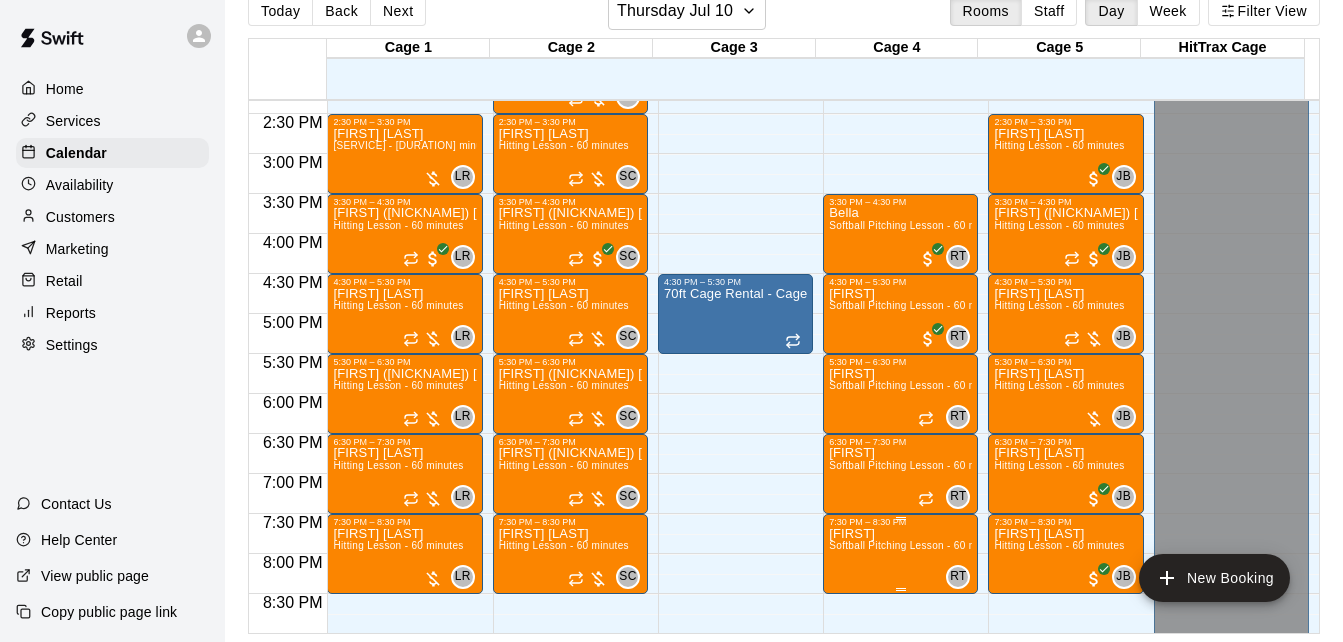 click on "Softball Pitching Lesson - 60 minutes" at bounding box center (917, 545) 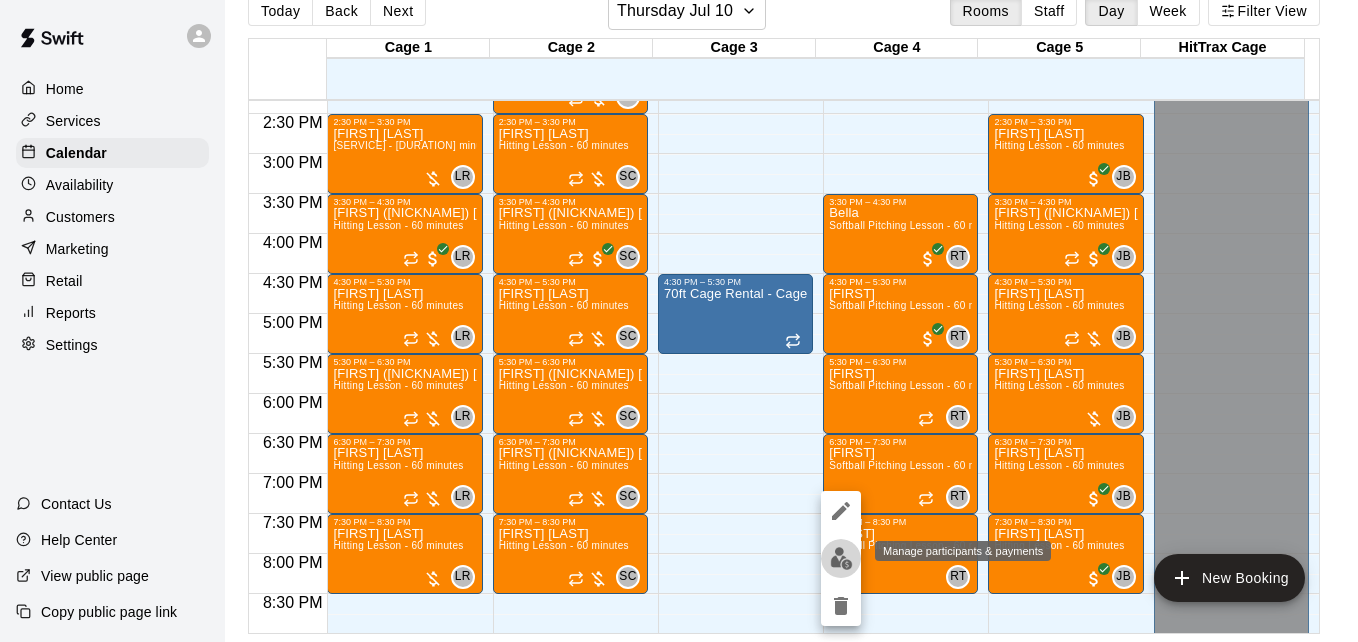 click at bounding box center [841, 558] 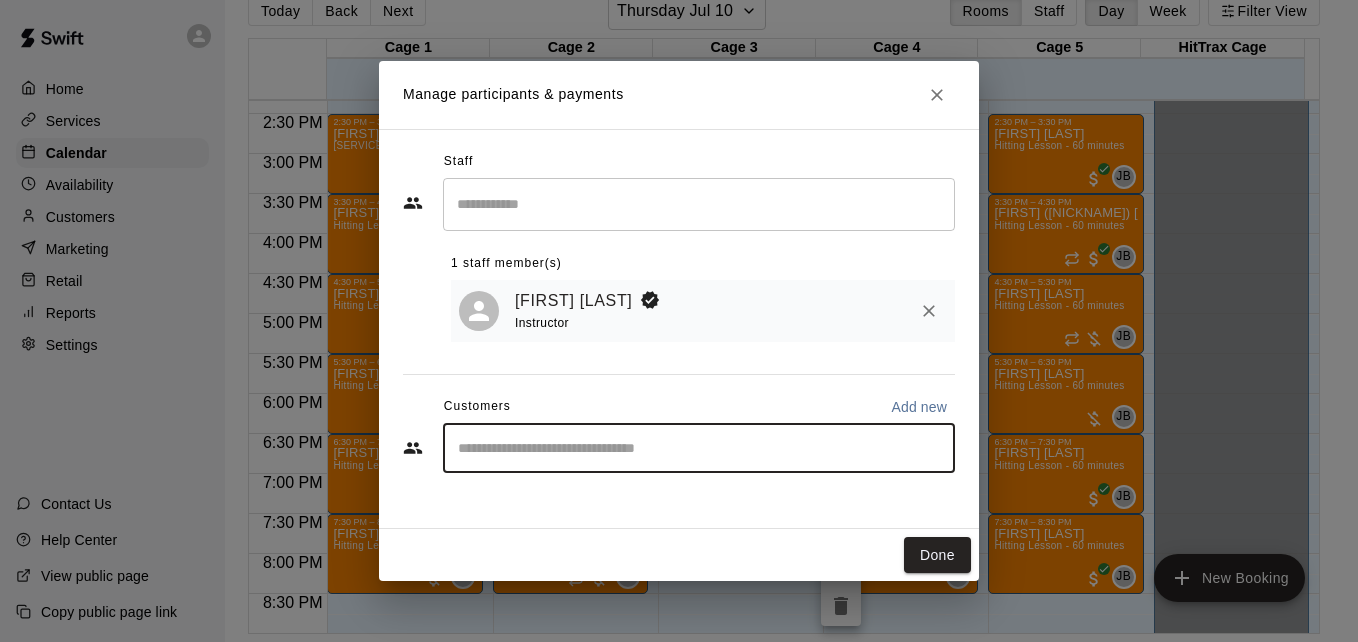 click at bounding box center [699, 448] 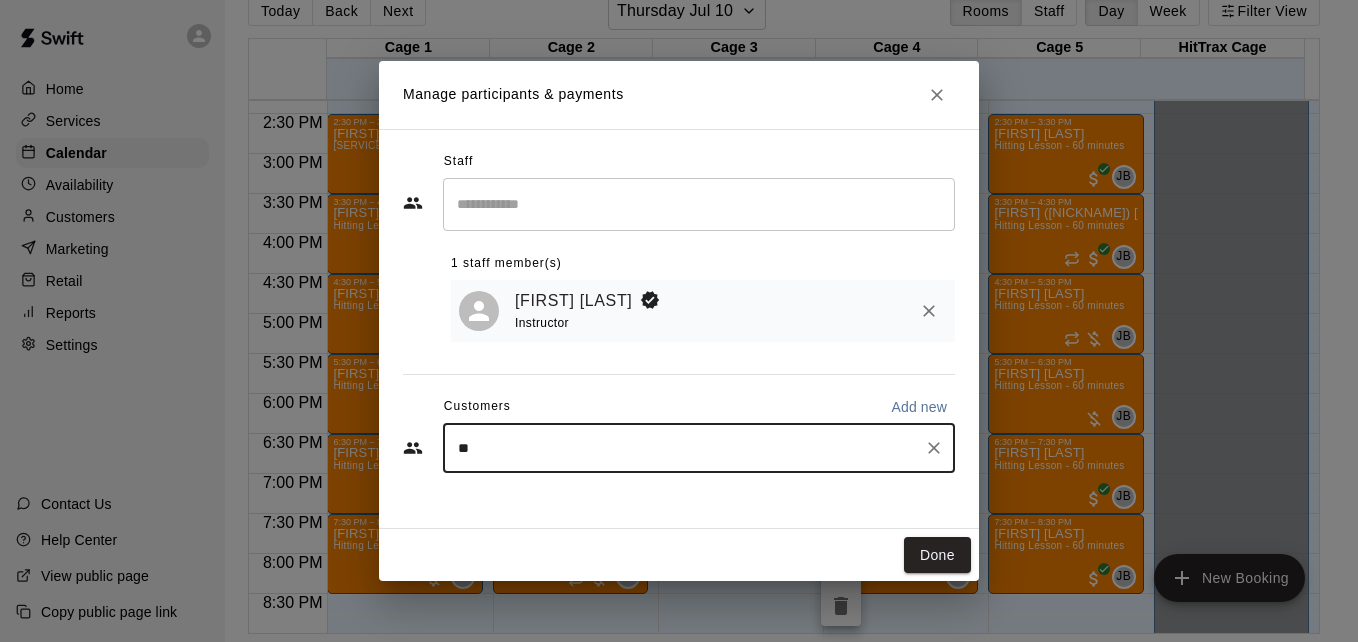 type on "***" 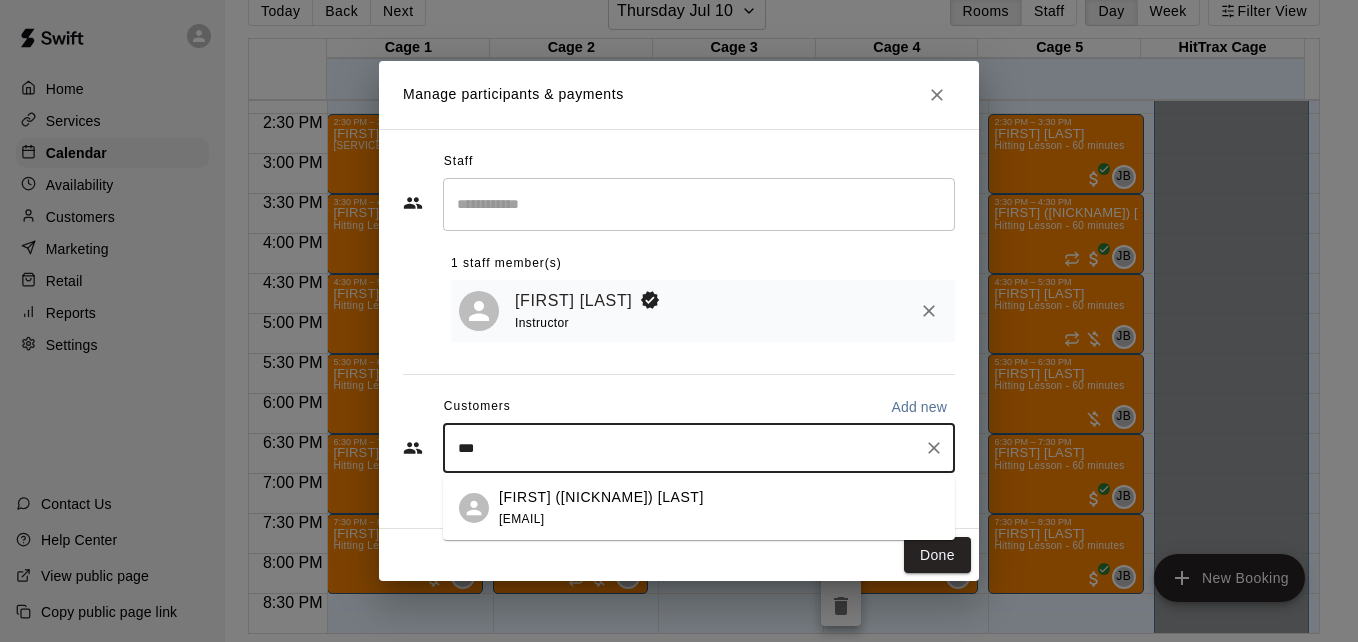 click on "[FIRST] ([NICKNAME]) [EMAIL]" at bounding box center [719, 508] 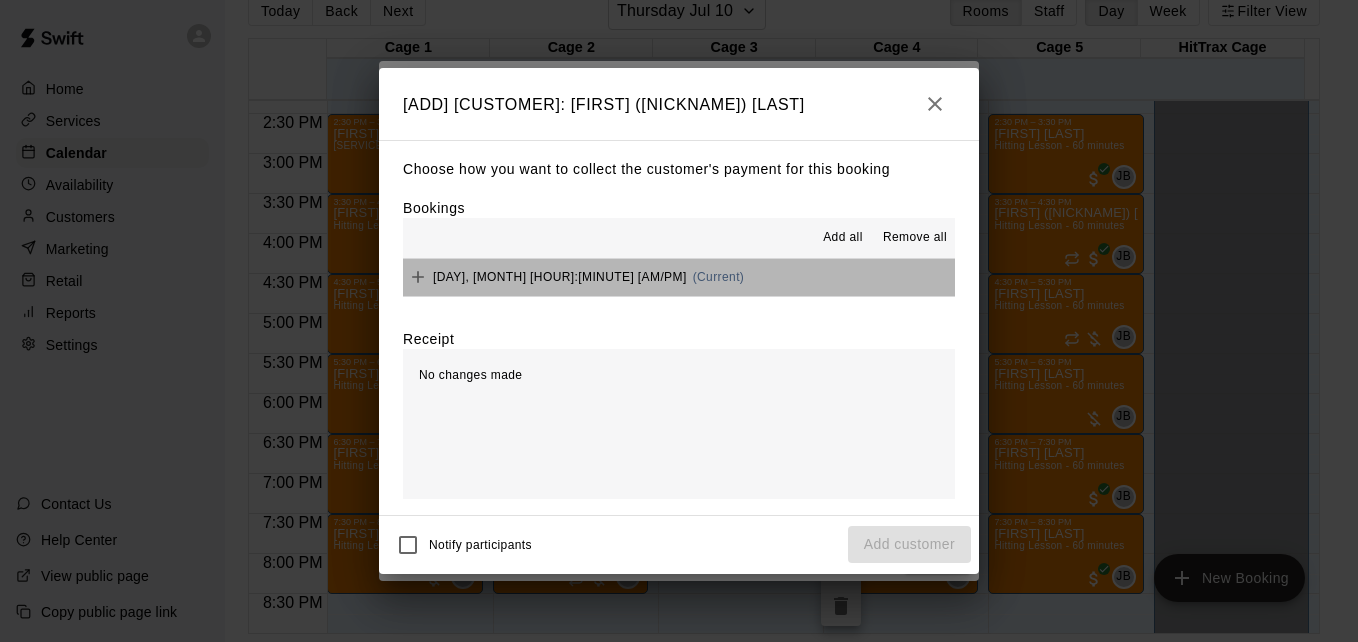 click on "[DAY], [MONTH] [HOUR]:[MINUTE] [AM/PM] ([STATUS])" at bounding box center (679, 277) 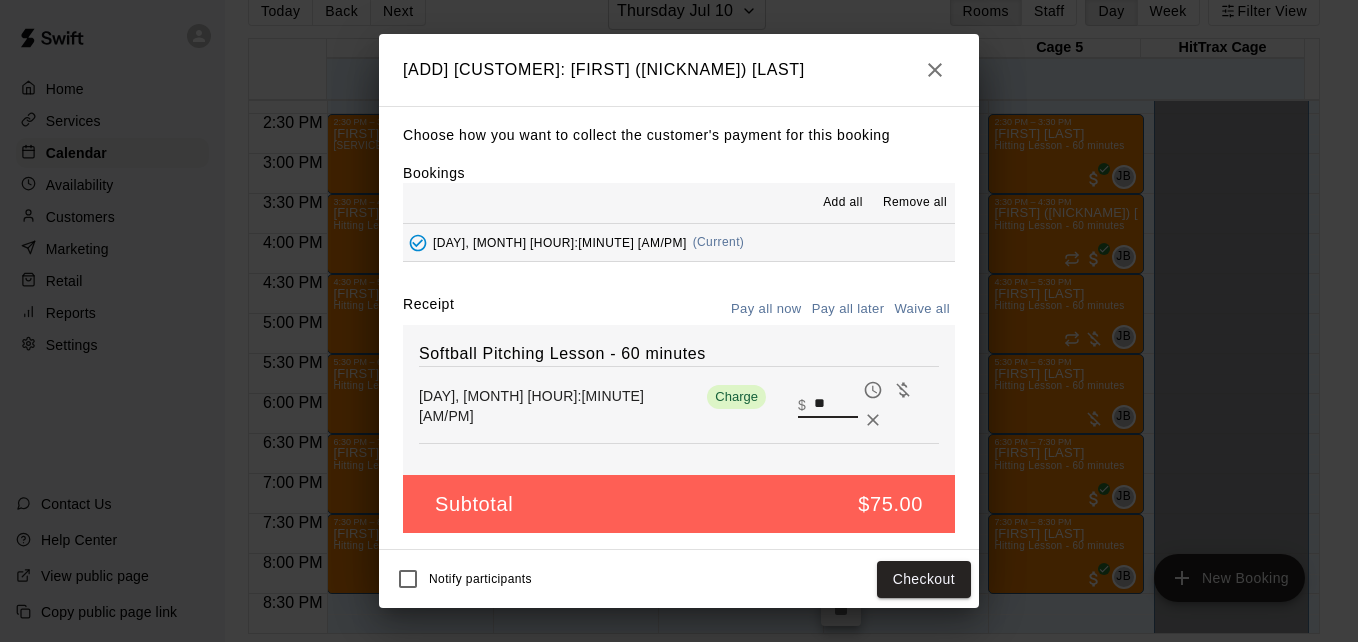 click on "**" at bounding box center [836, 405] 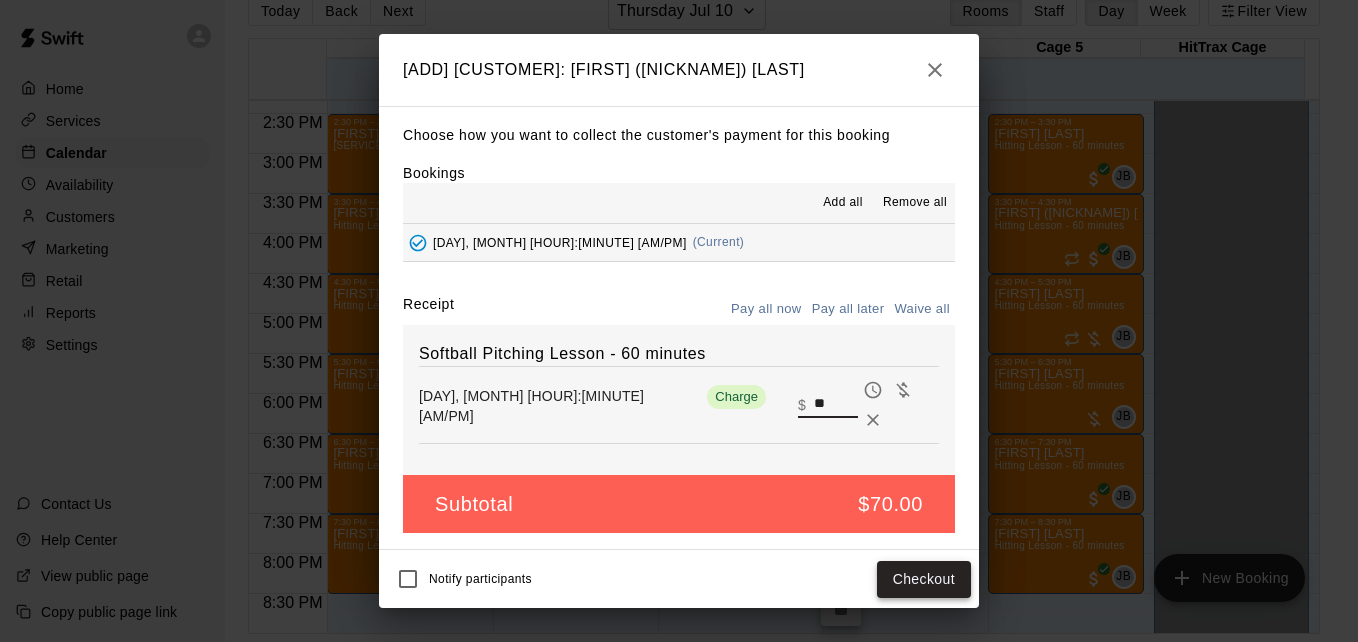type on "**" 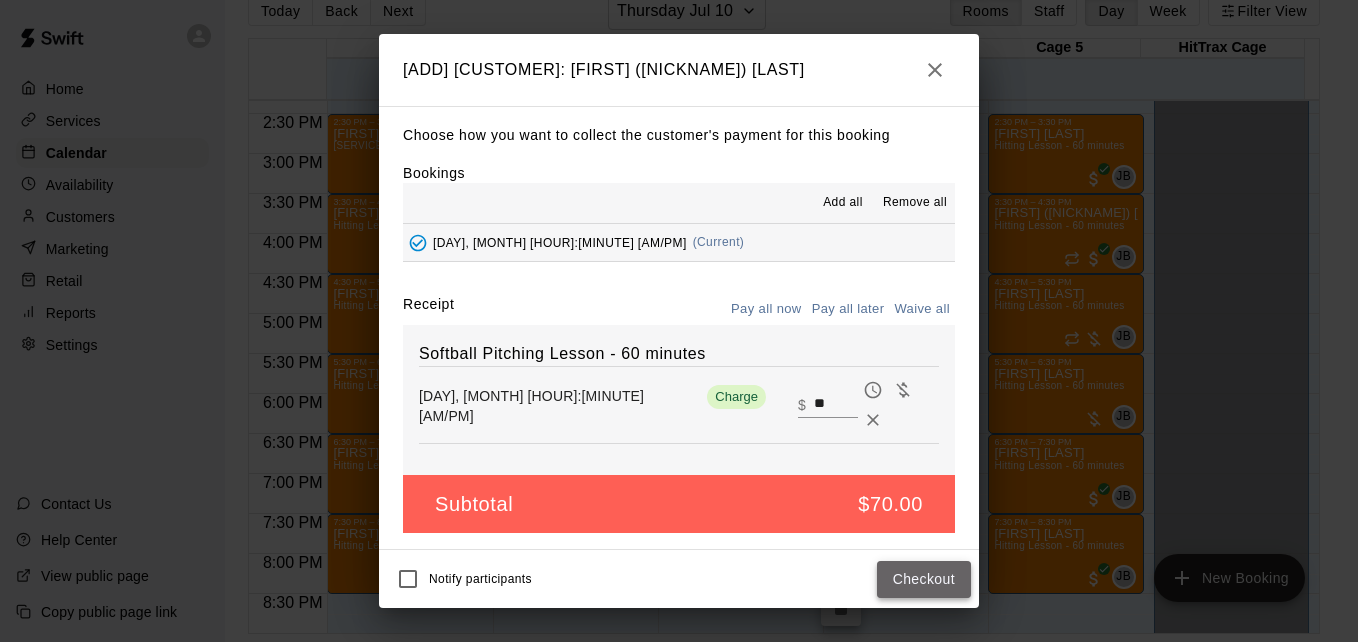 click on "Checkout" at bounding box center [924, 579] 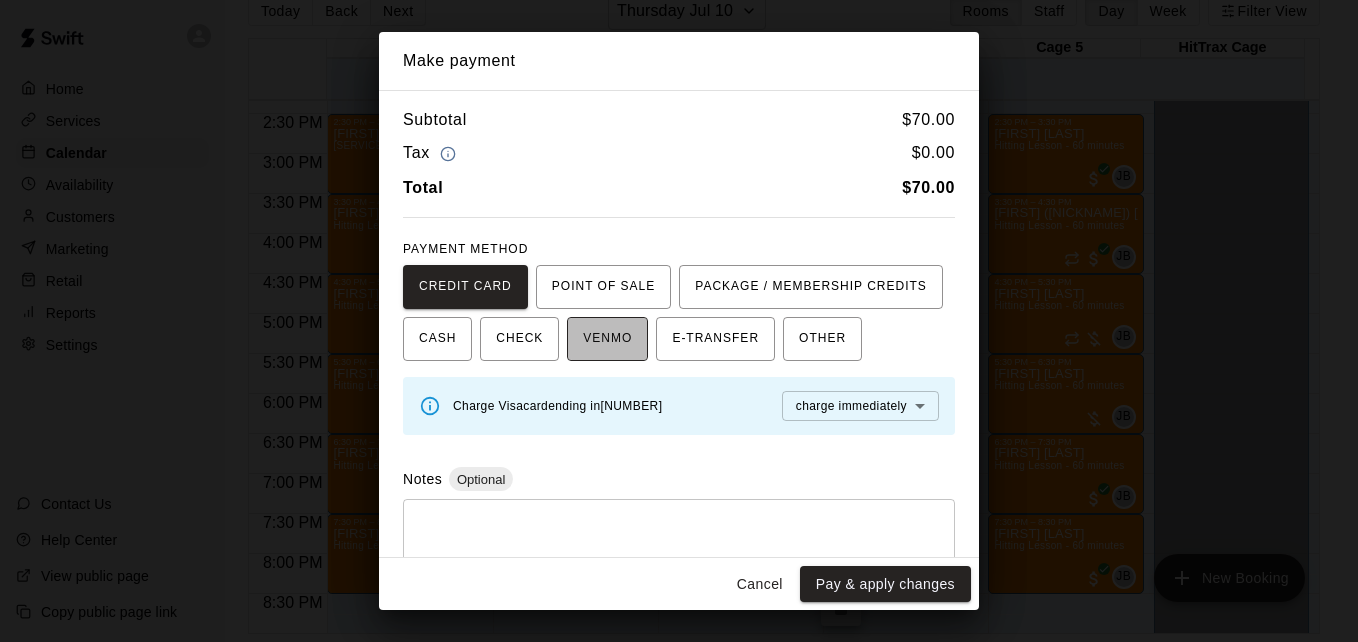 click on "VENMO" at bounding box center [607, 339] 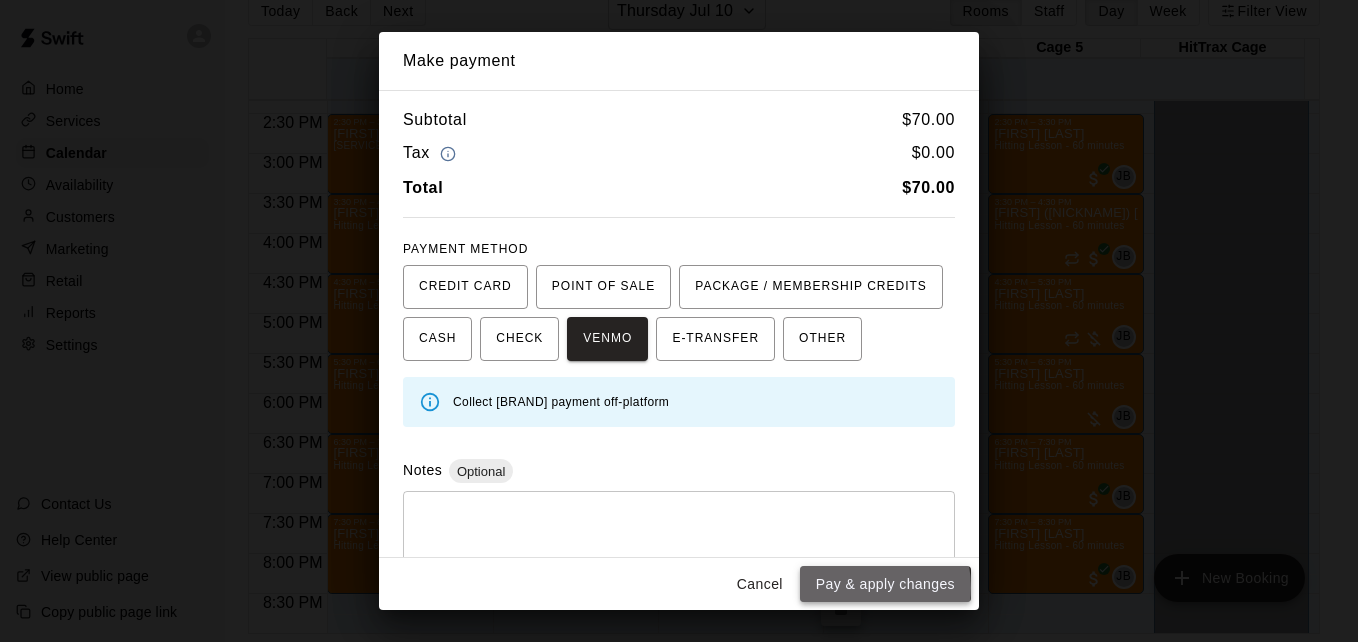 click on "Pay & apply changes" at bounding box center (885, 584) 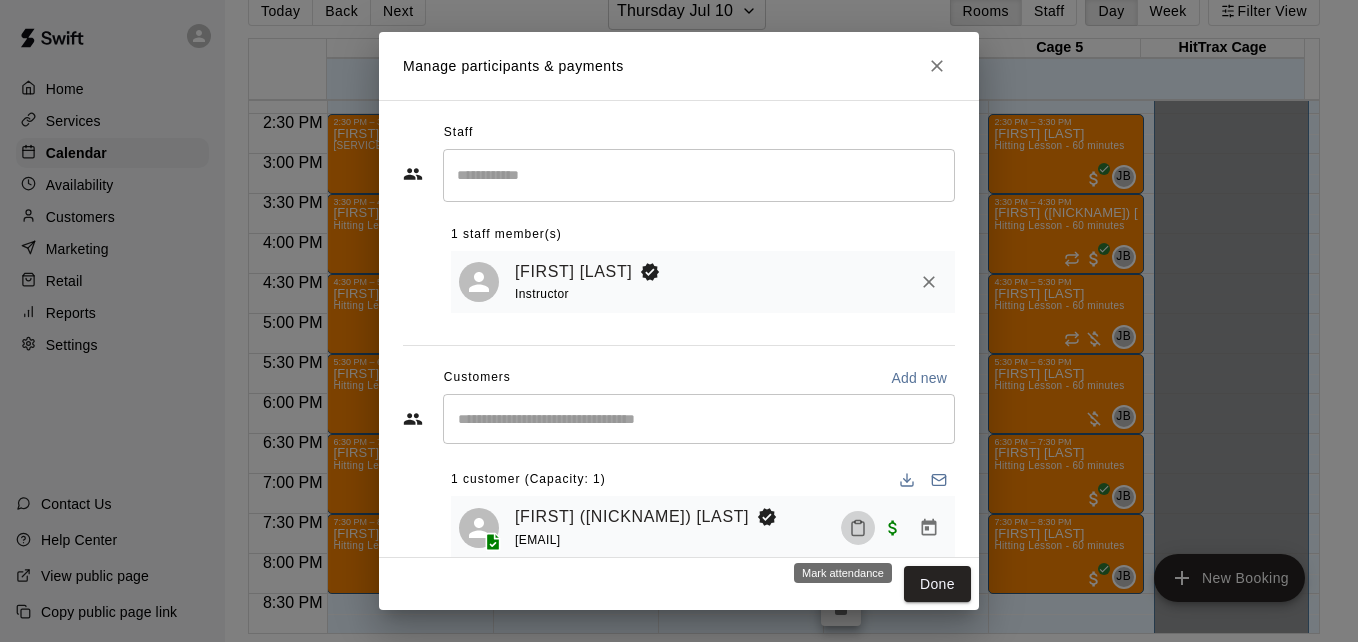 click 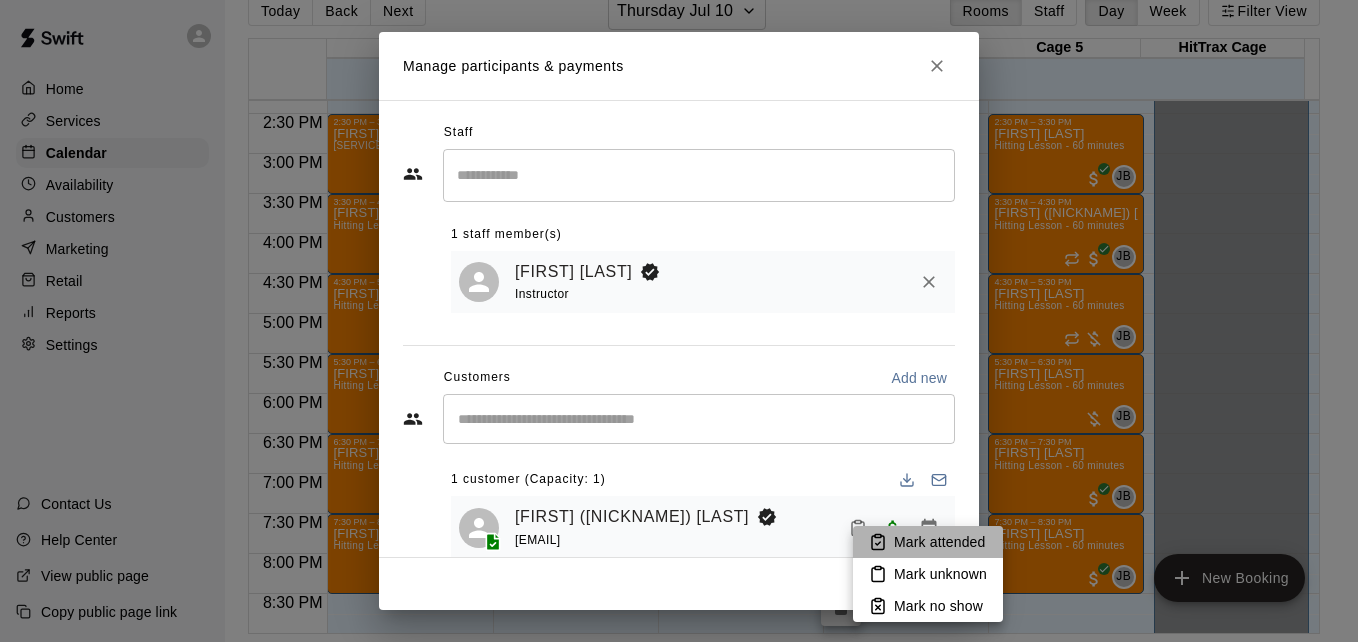 click on "Mark attended" at bounding box center (939, 542) 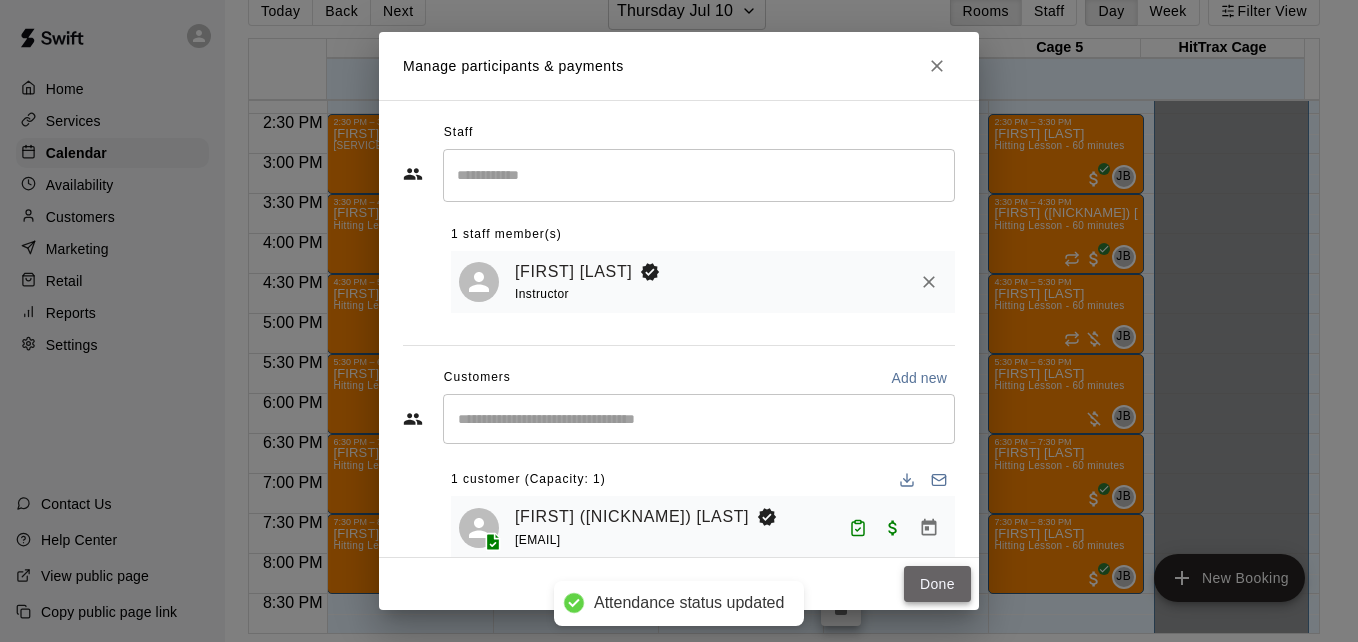 click on "Done" at bounding box center (937, 584) 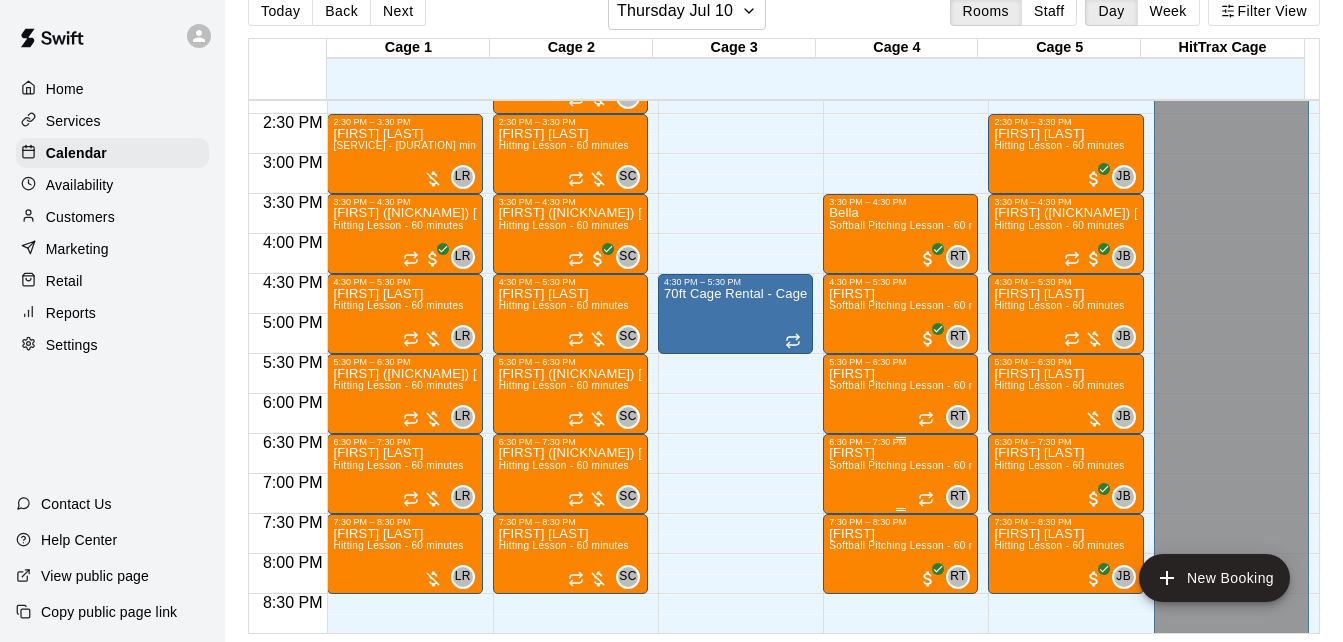click on "Softball Pitching Lesson - 60 minutes" at bounding box center (917, 465) 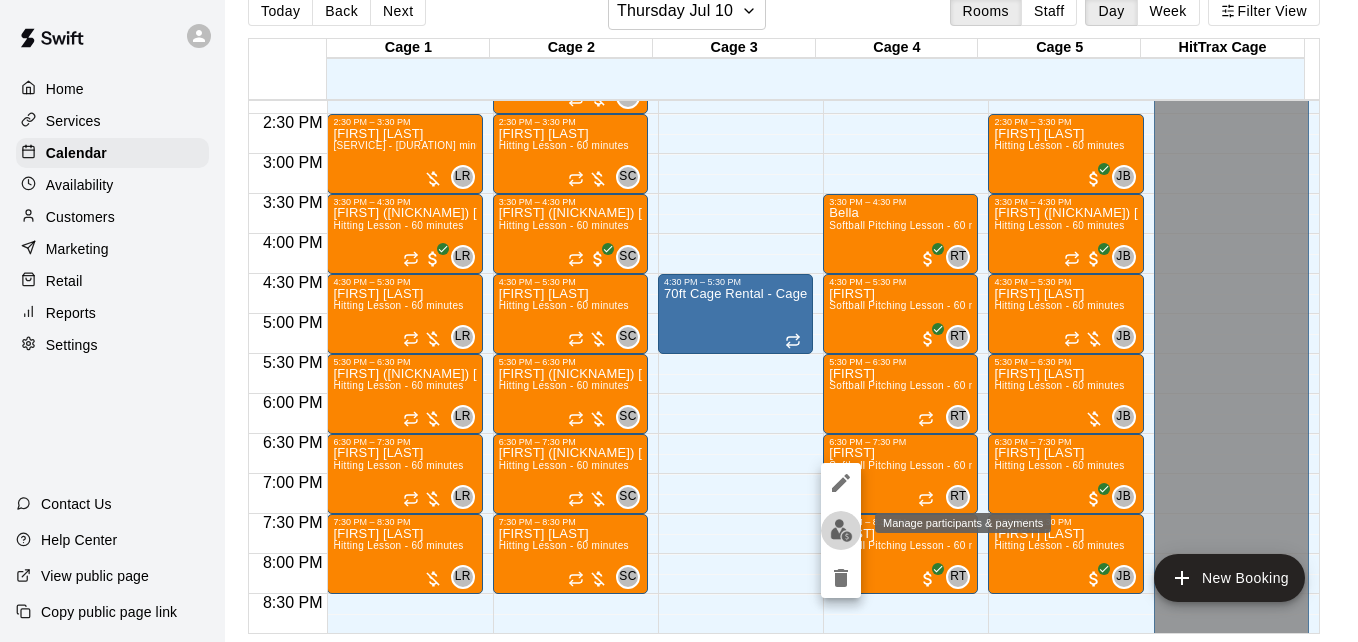 click at bounding box center (841, 530) 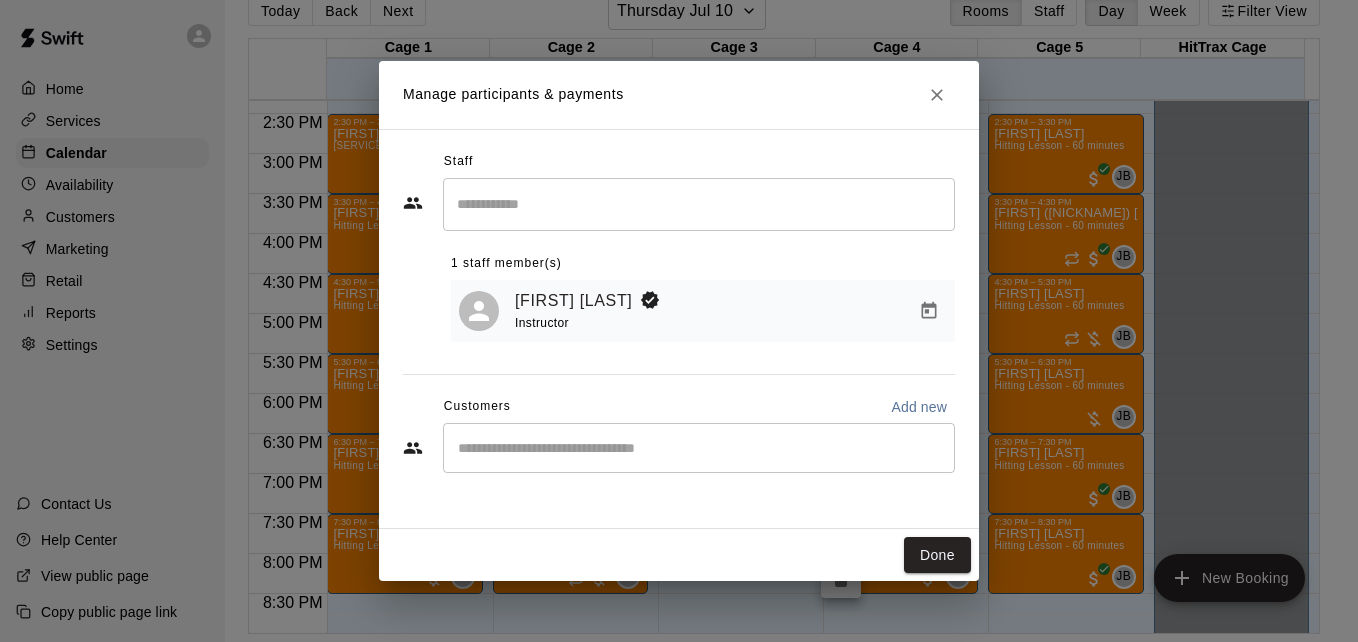 click on "​" at bounding box center (699, 448) 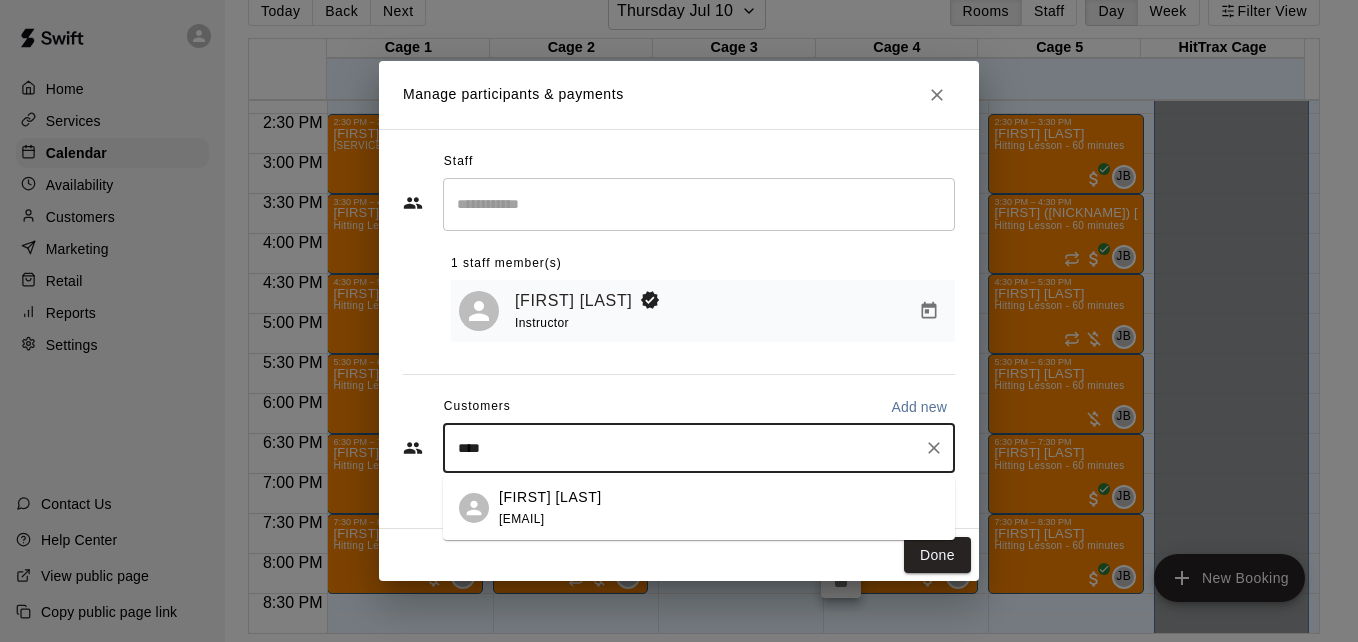 type on "****" 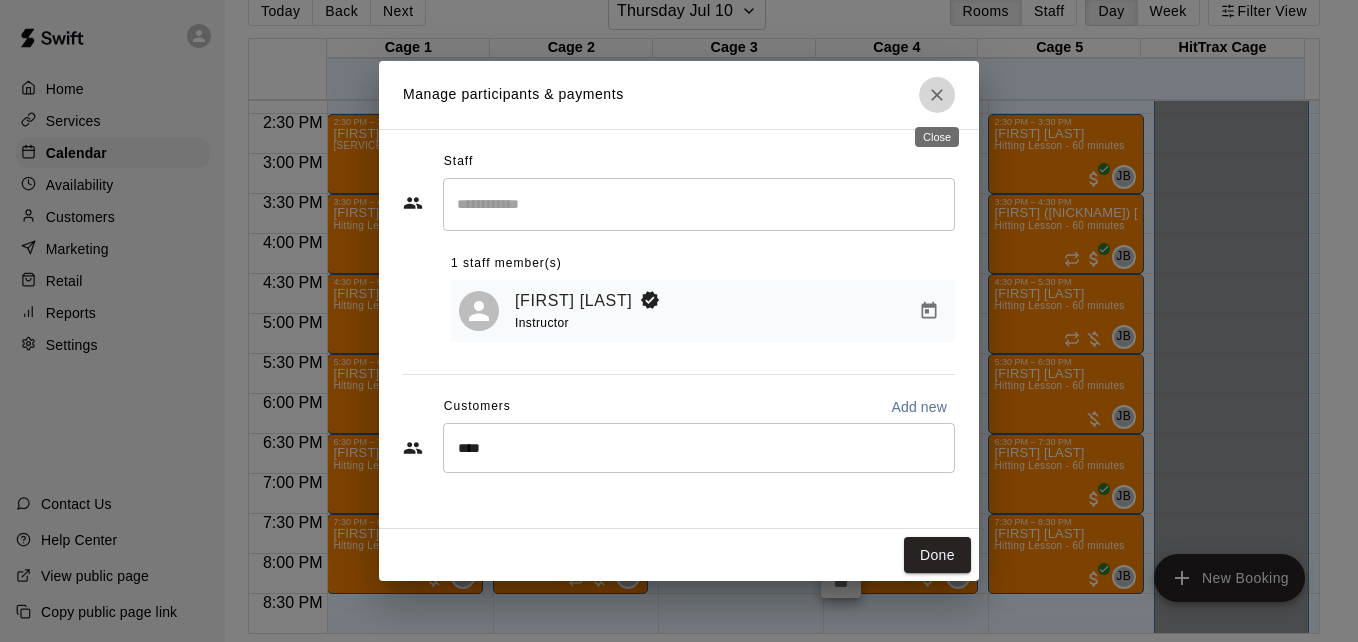 click at bounding box center (937, 95) 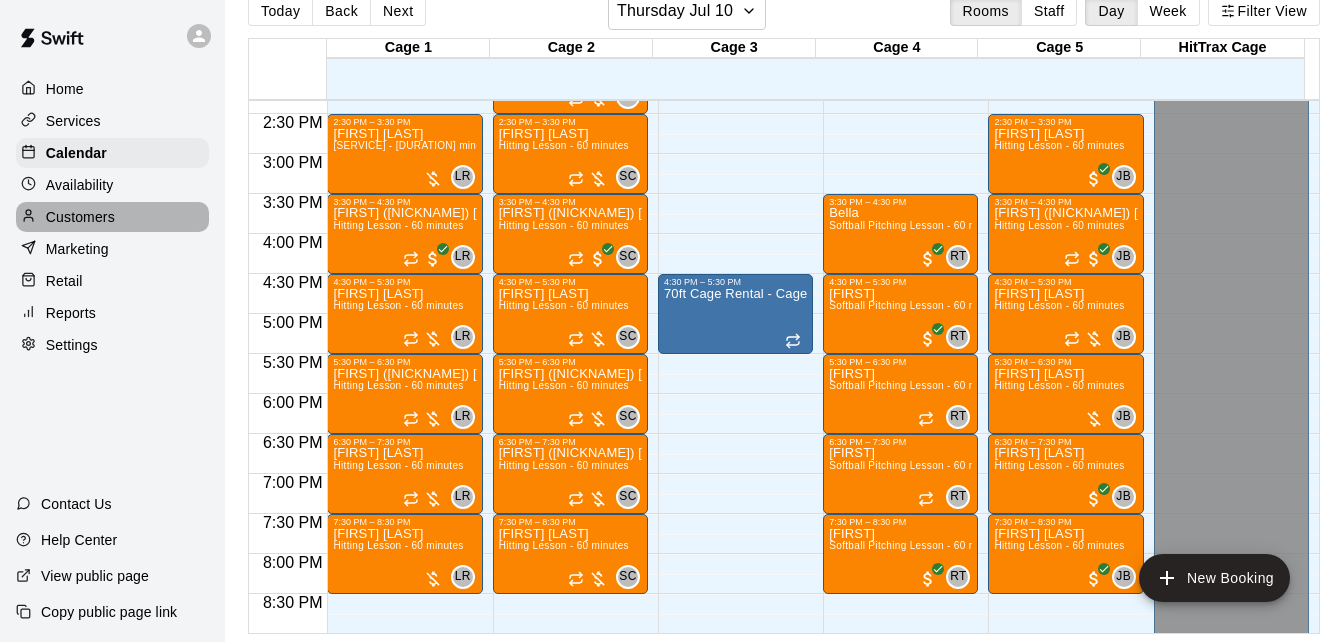 click on "Customers" at bounding box center [112, 217] 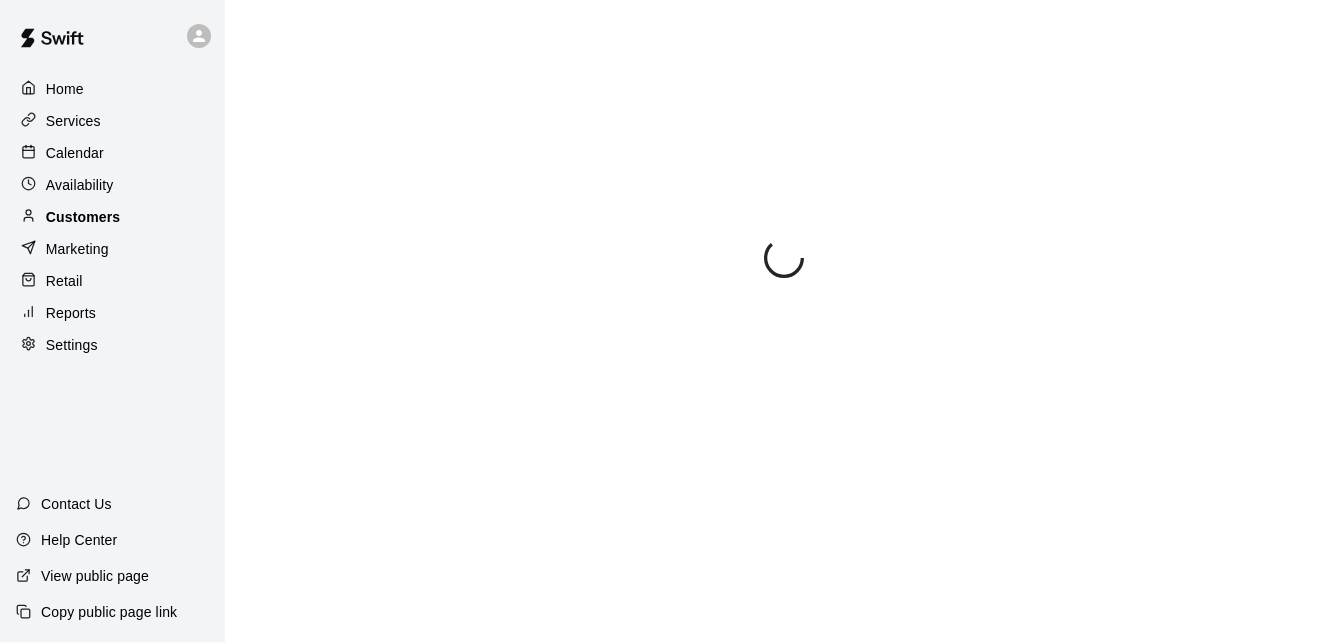 scroll, scrollTop: 0, scrollLeft: 0, axis: both 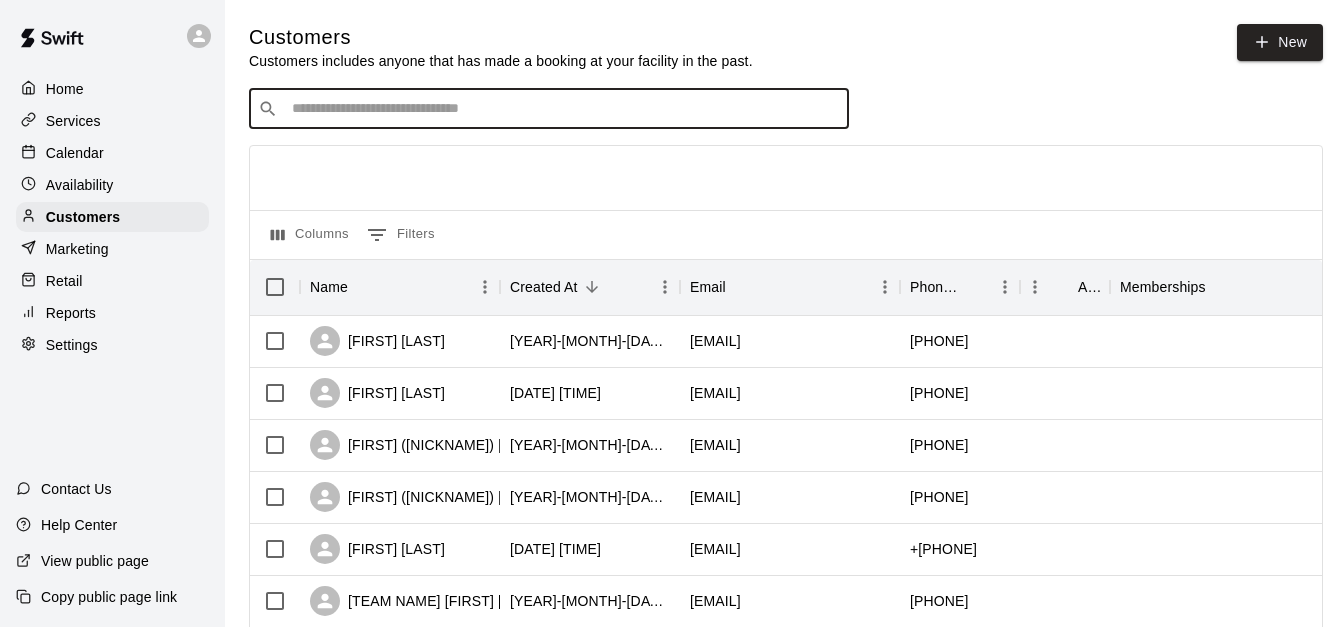 click at bounding box center (563, 109) 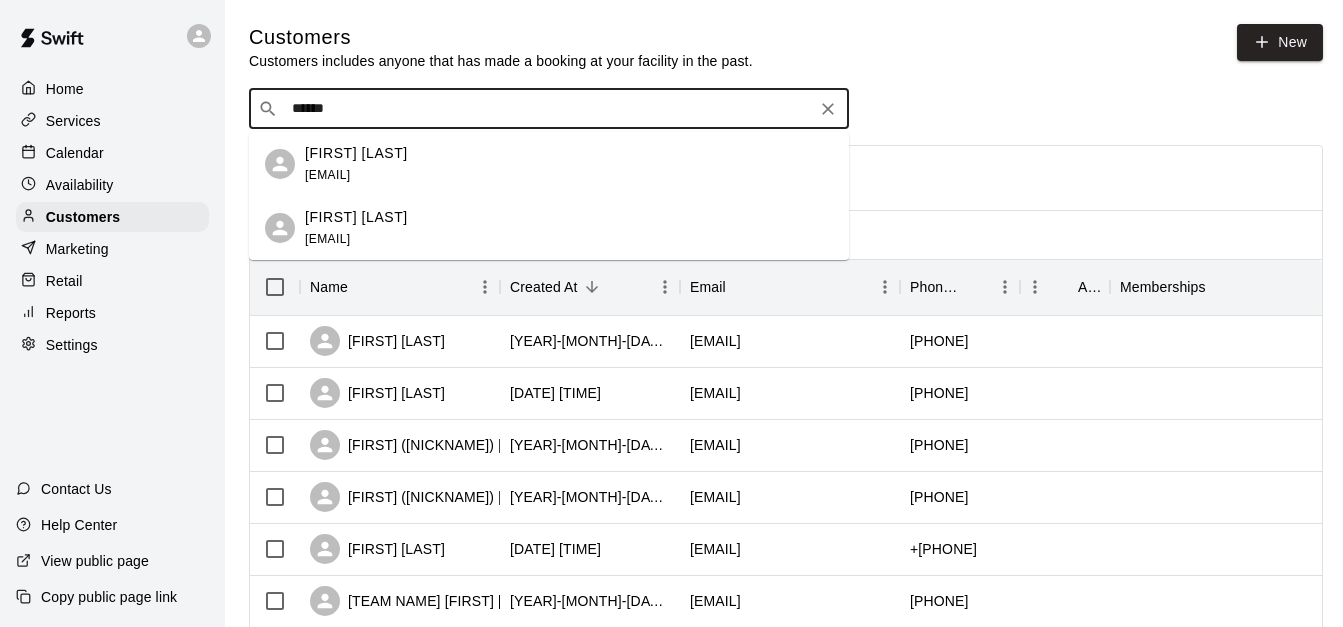 type on "*******" 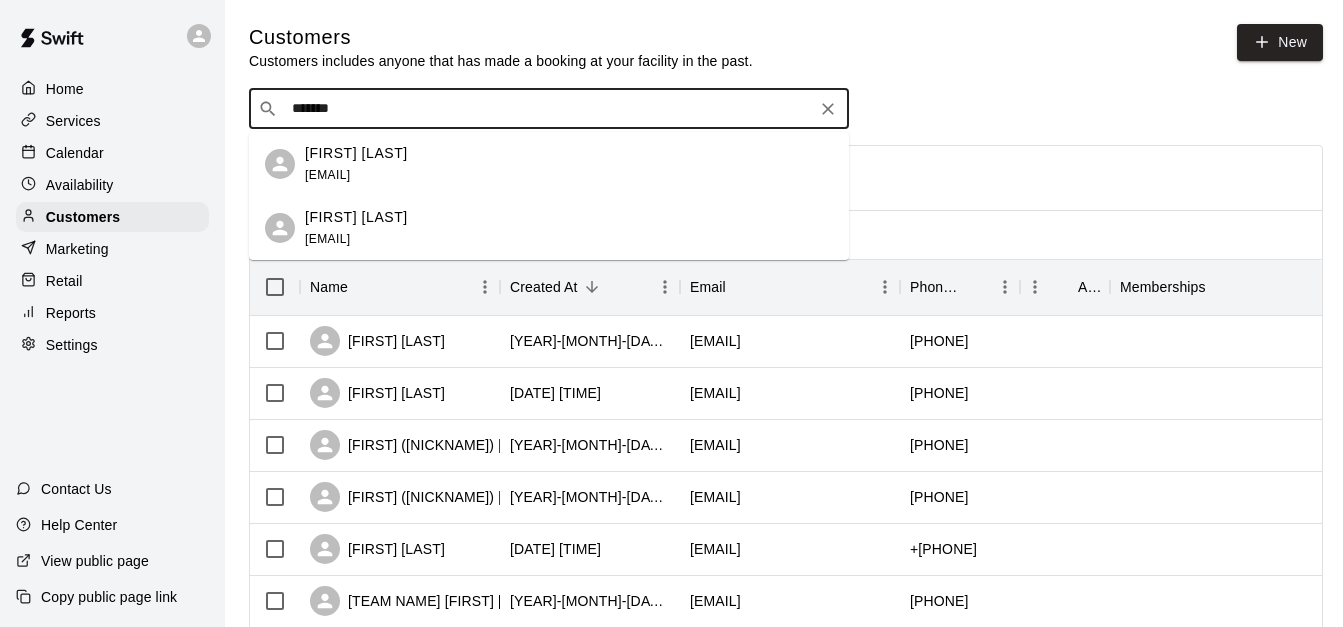 click on "[NAME] [EMAIL]" at bounding box center (569, 228) 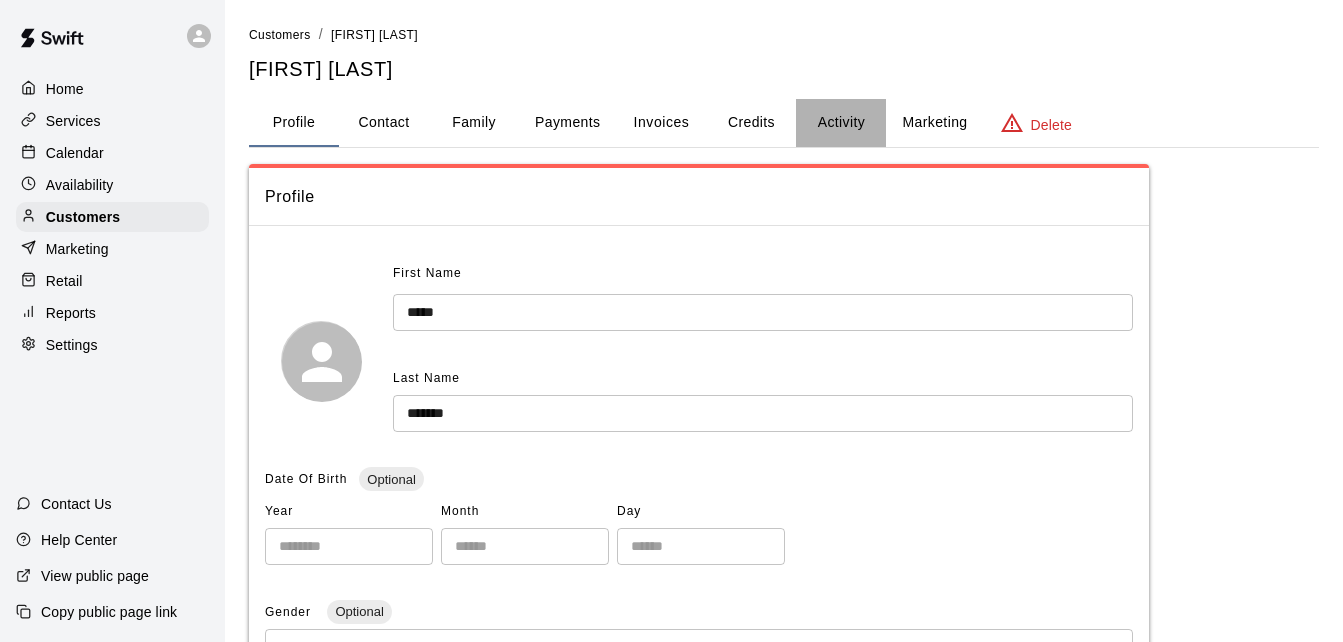 click on "Activity" at bounding box center [841, 123] 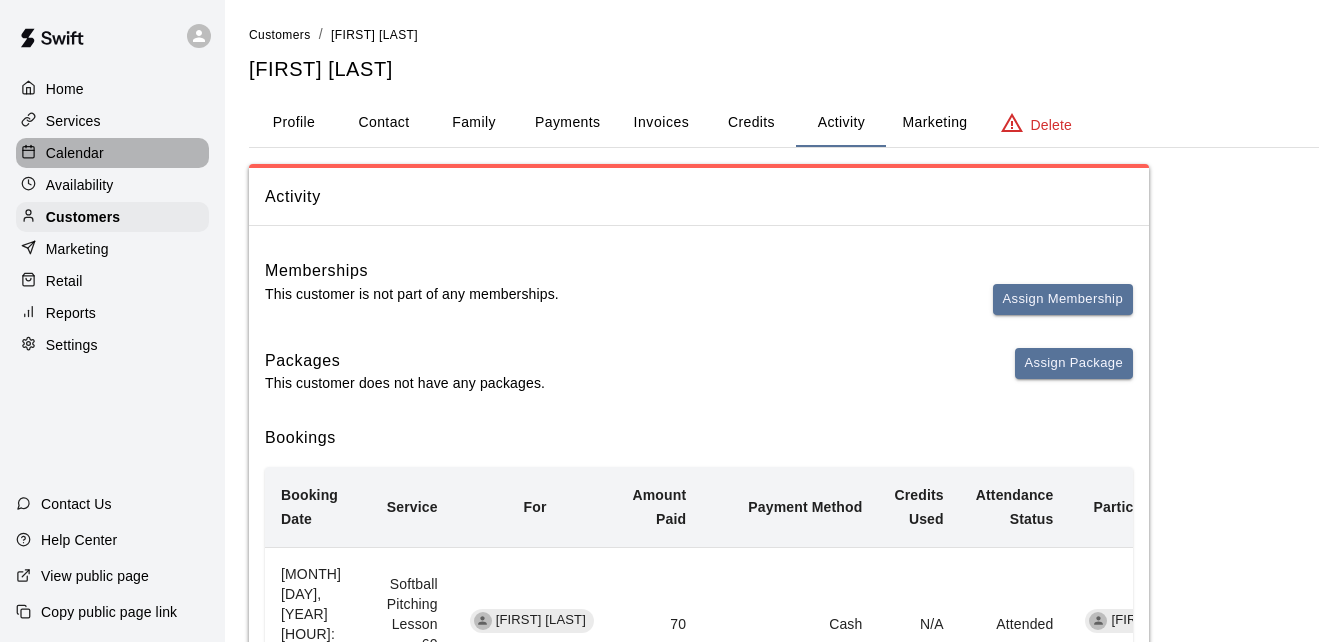 click on "Calendar" at bounding box center (112, 153) 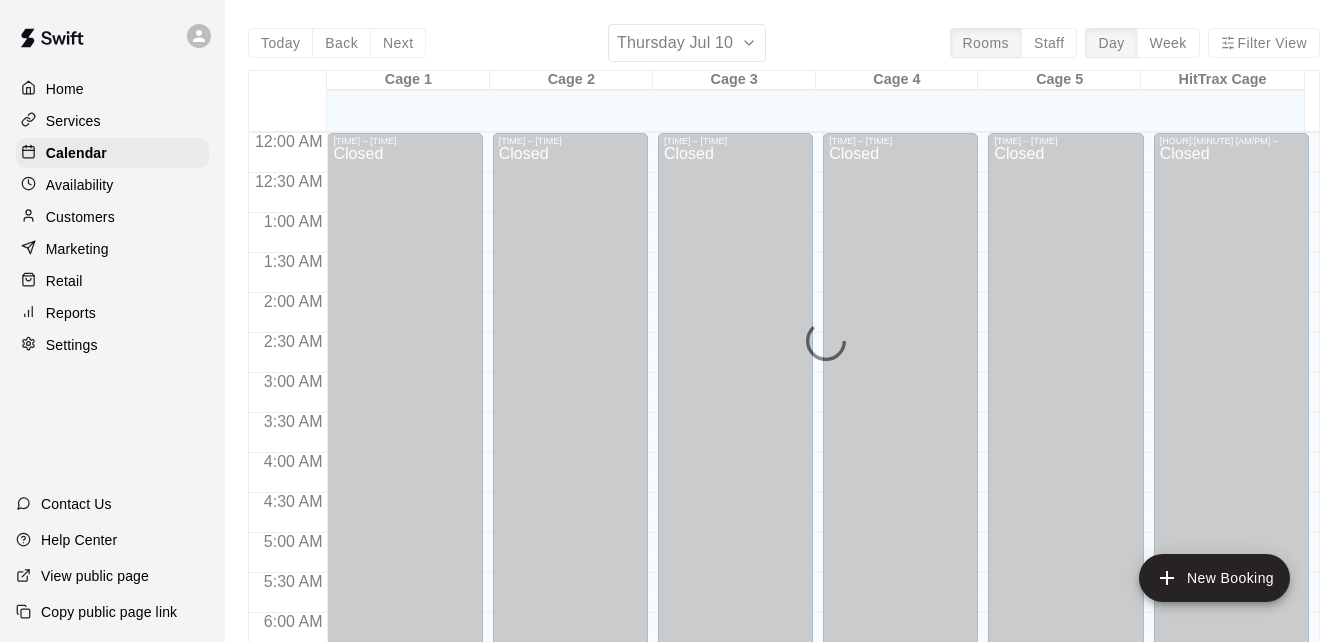 scroll, scrollTop: 1328, scrollLeft: 0, axis: vertical 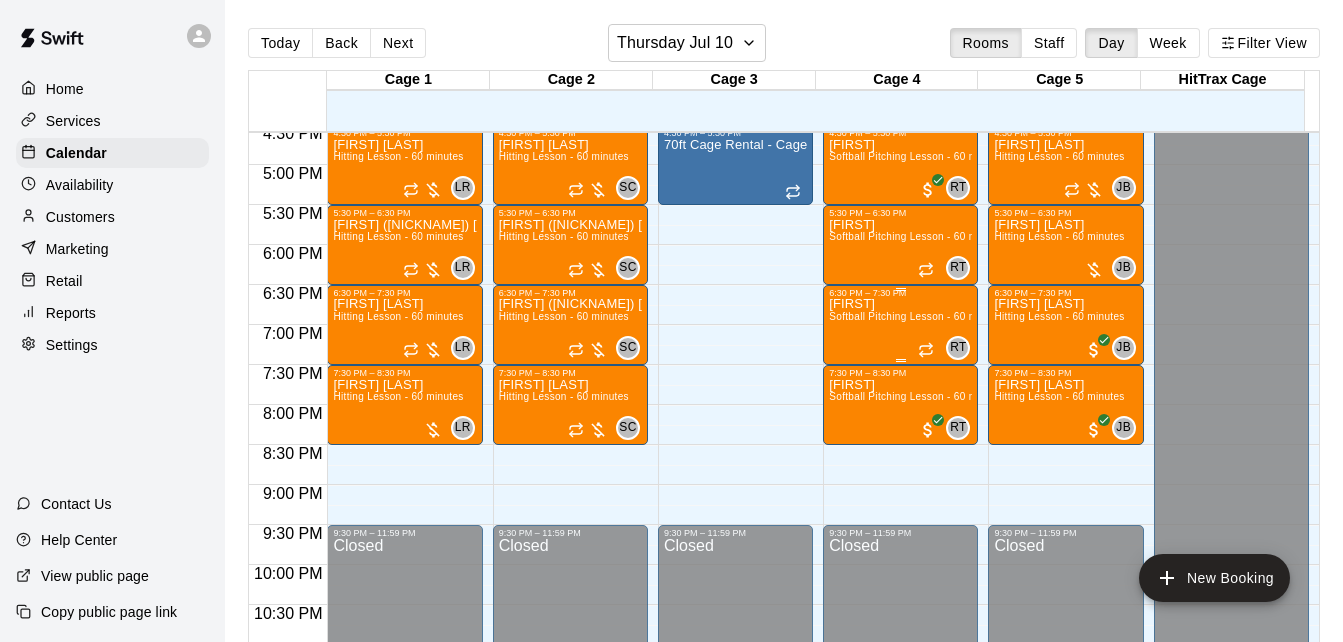 click on "Softball Pitching Lesson - 60 minutes" at bounding box center (917, 316) 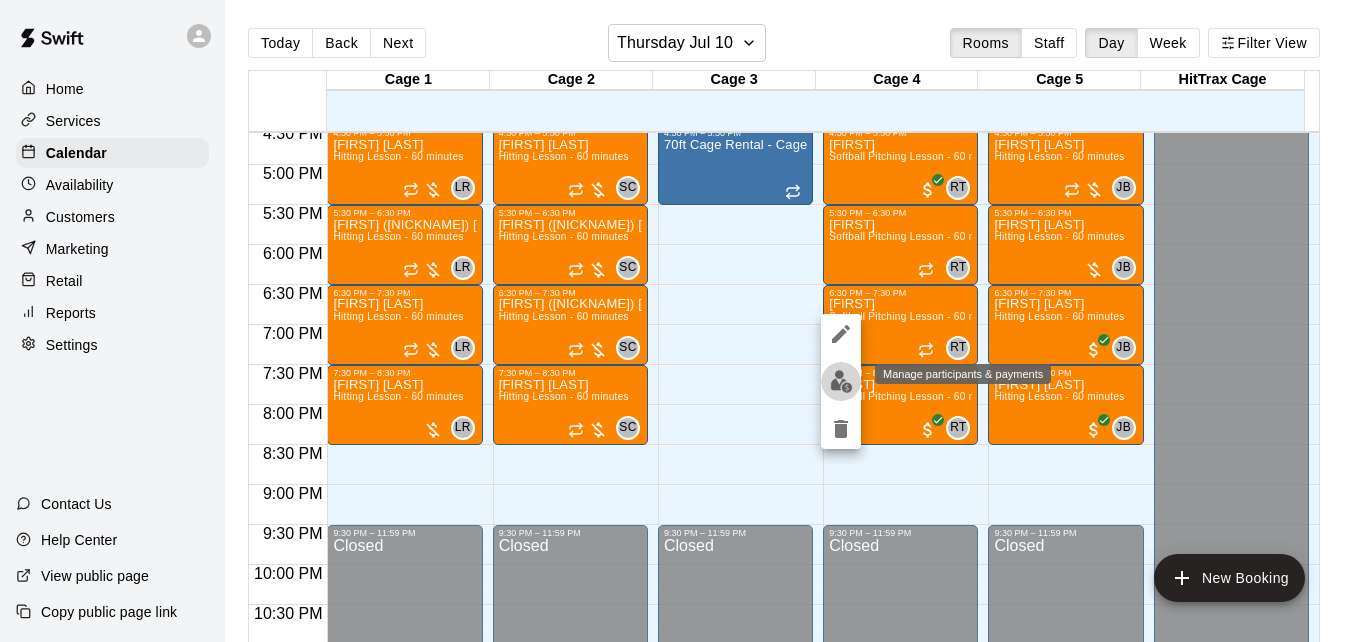 click at bounding box center [841, 381] 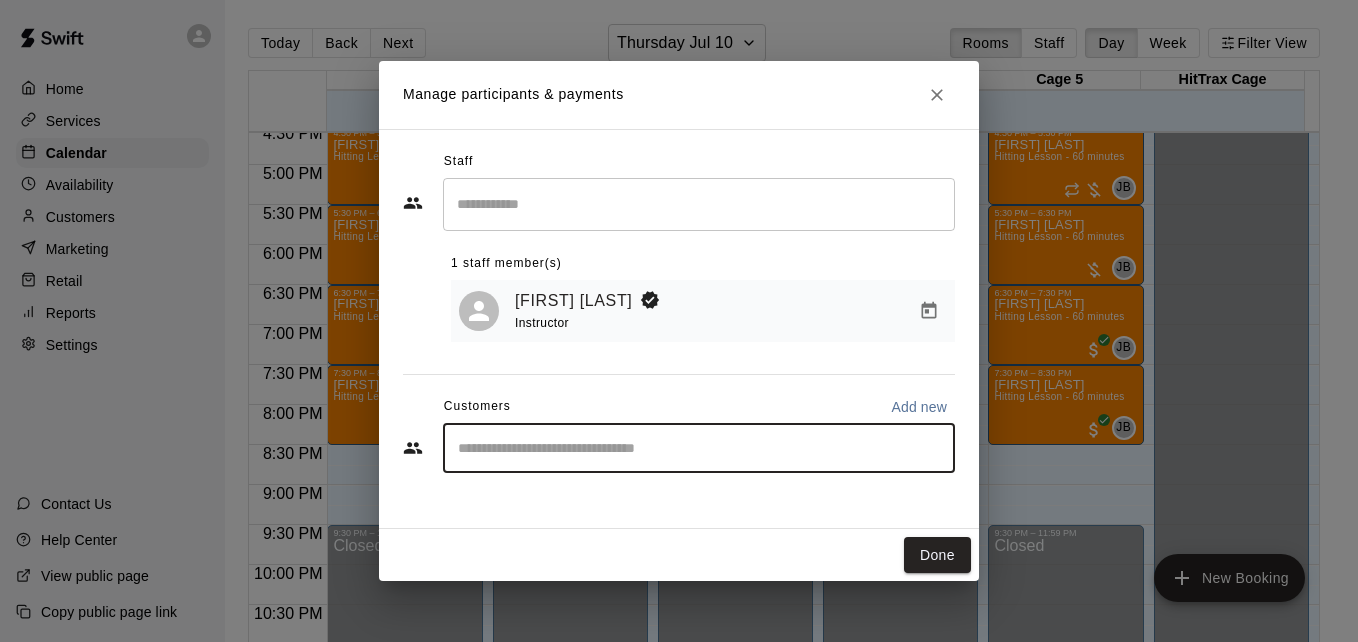 click at bounding box center (699, 448) 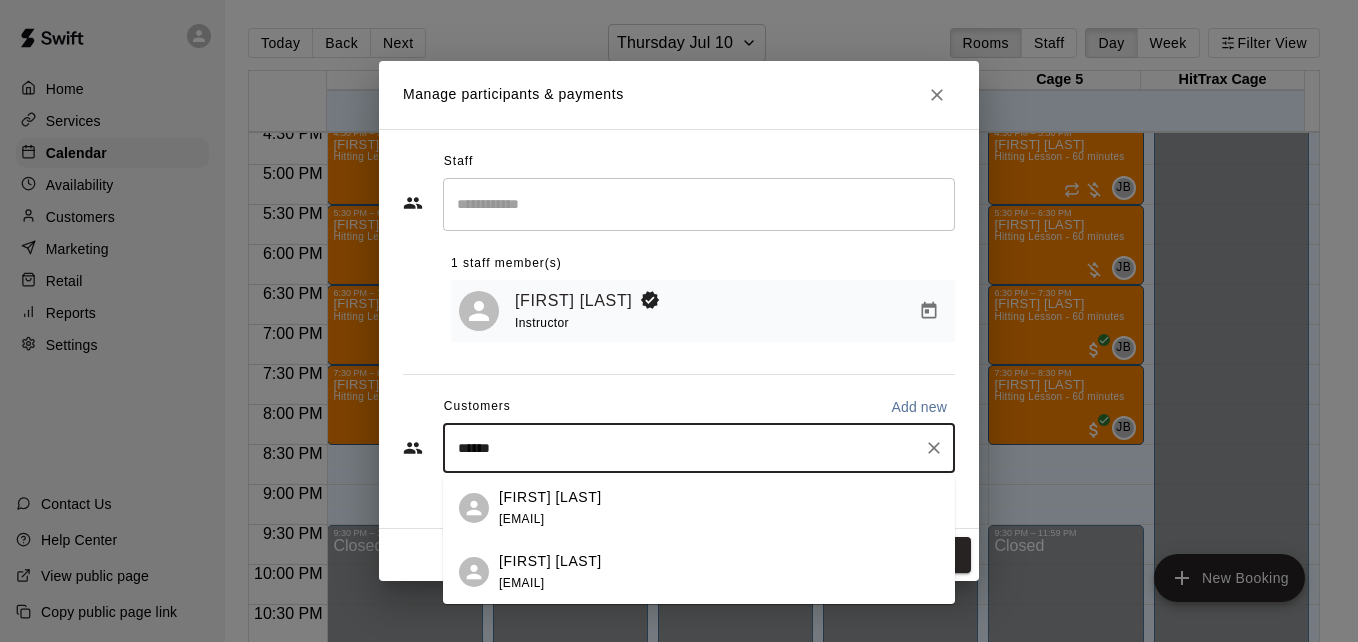 type on "*******" 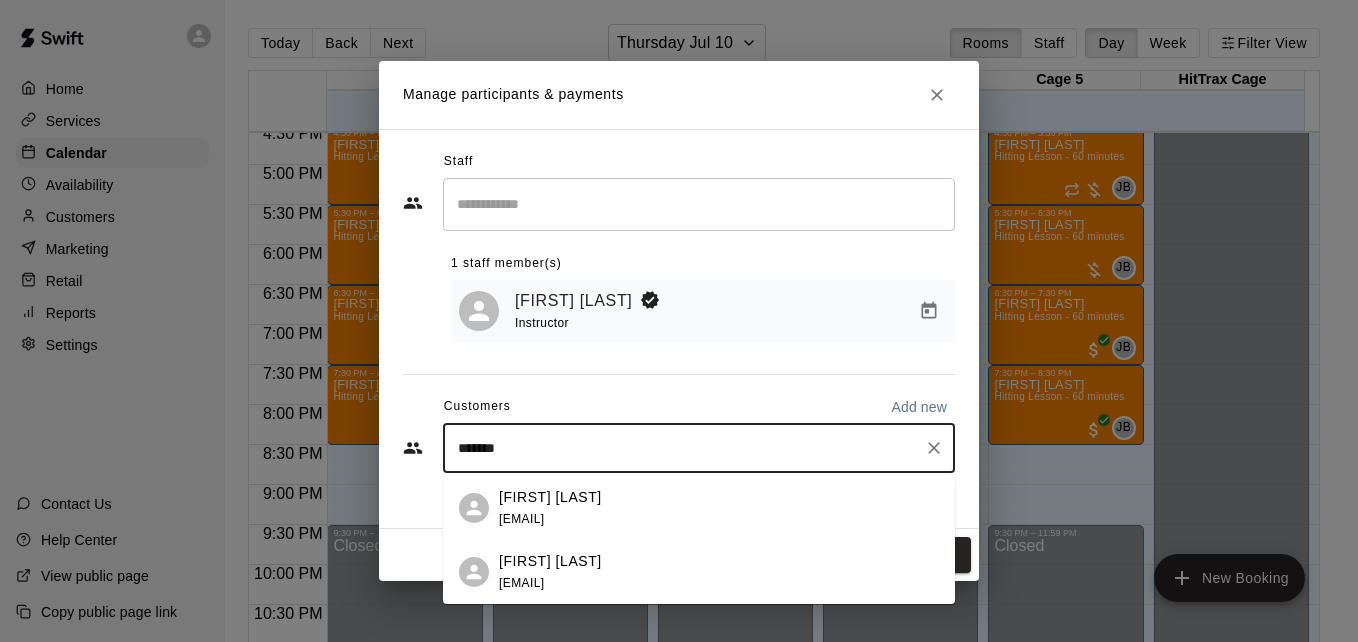 click on "[NAME] [EMAIL]" at bounding box center (719, 572) 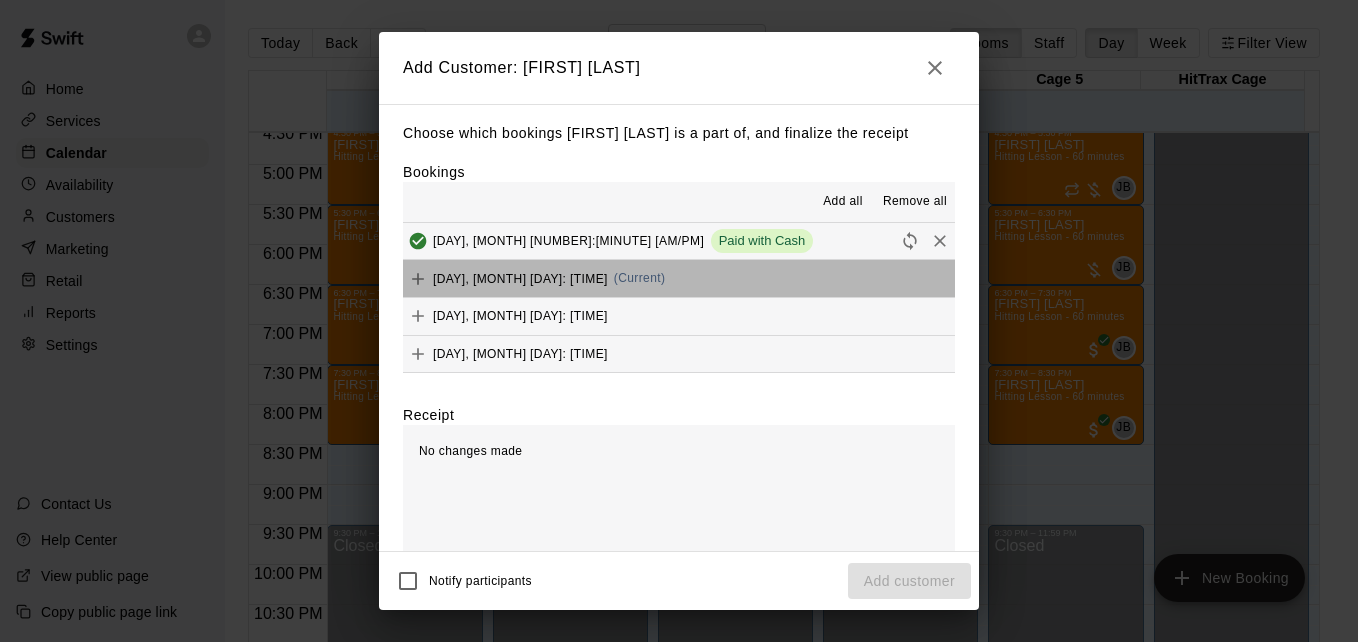 click on "[DAY_OF_WEEK], [MONTH] [DAY]:[HOUR]:[MINUTE] [AMPM] (Current)" at bounding box center (679, 278) 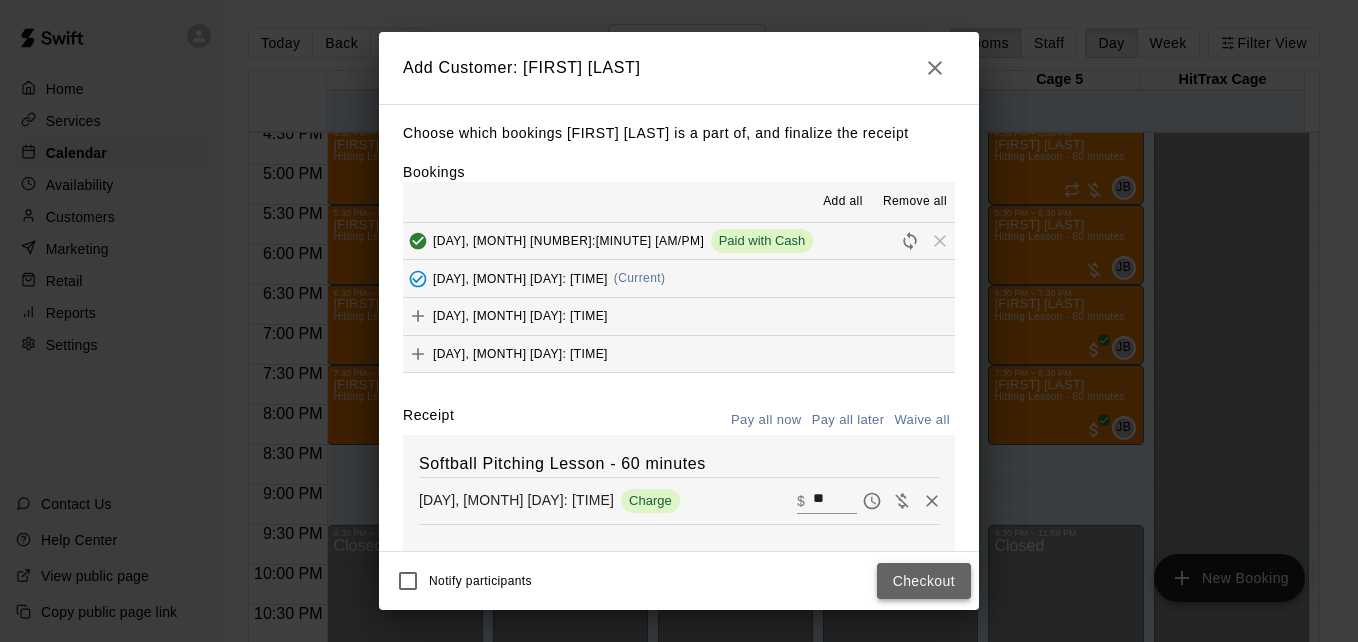 click on "Checkout" at bounding box center [924, 581] 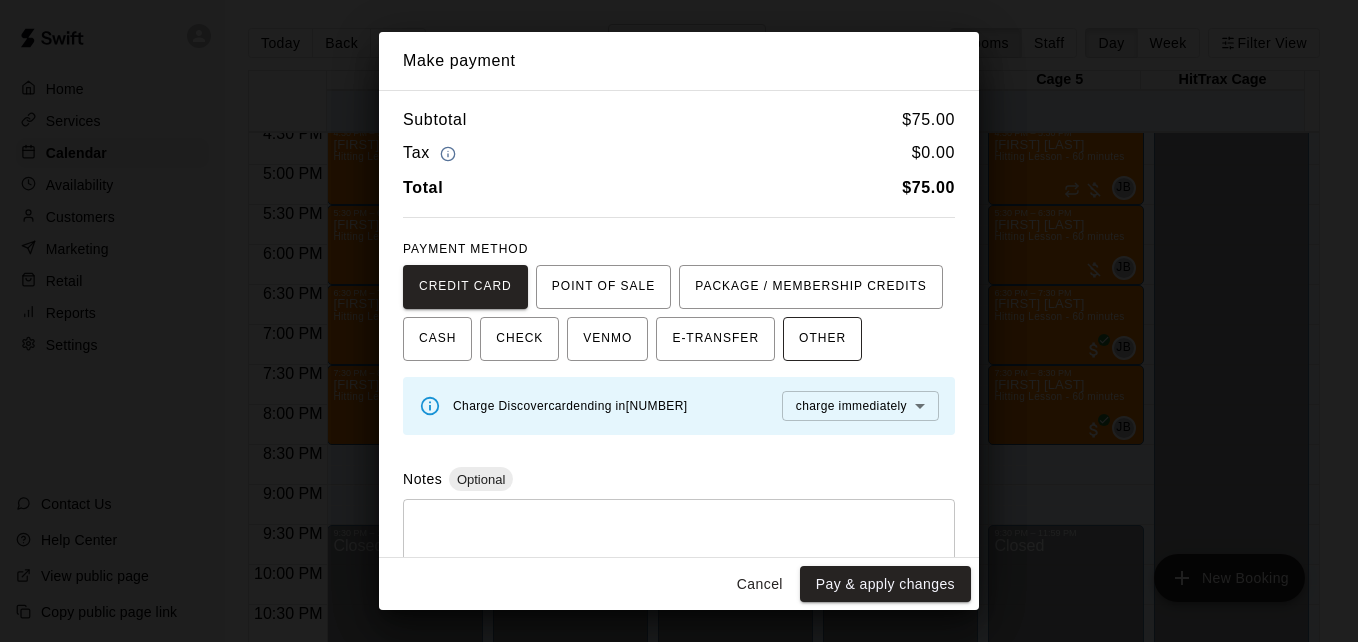 click on "OTHER" at bounding box center (822, 339) 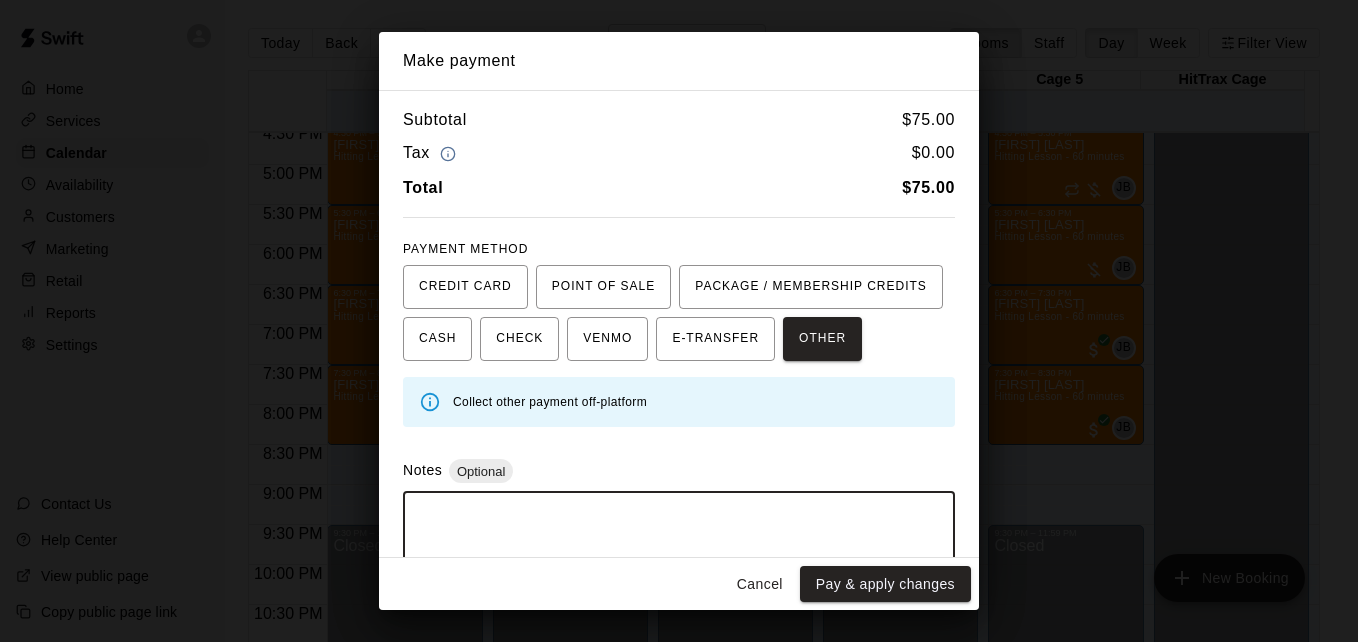 click at bounding box center (679, 538) 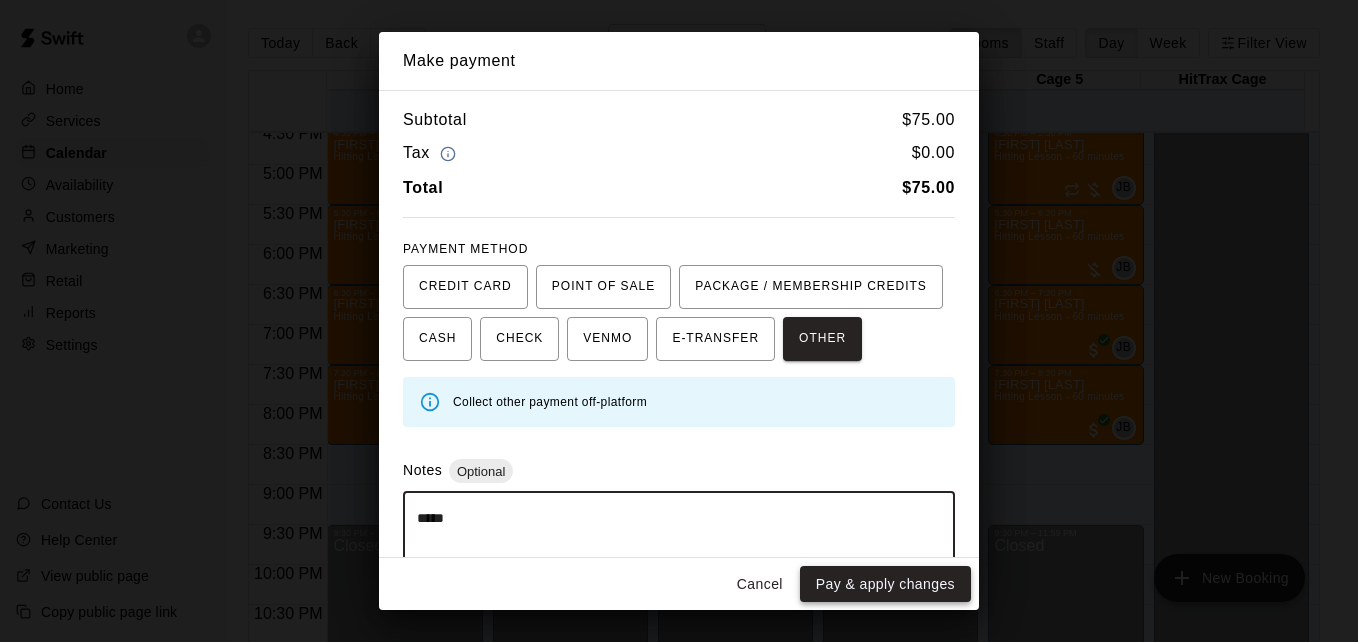 type on "*****" 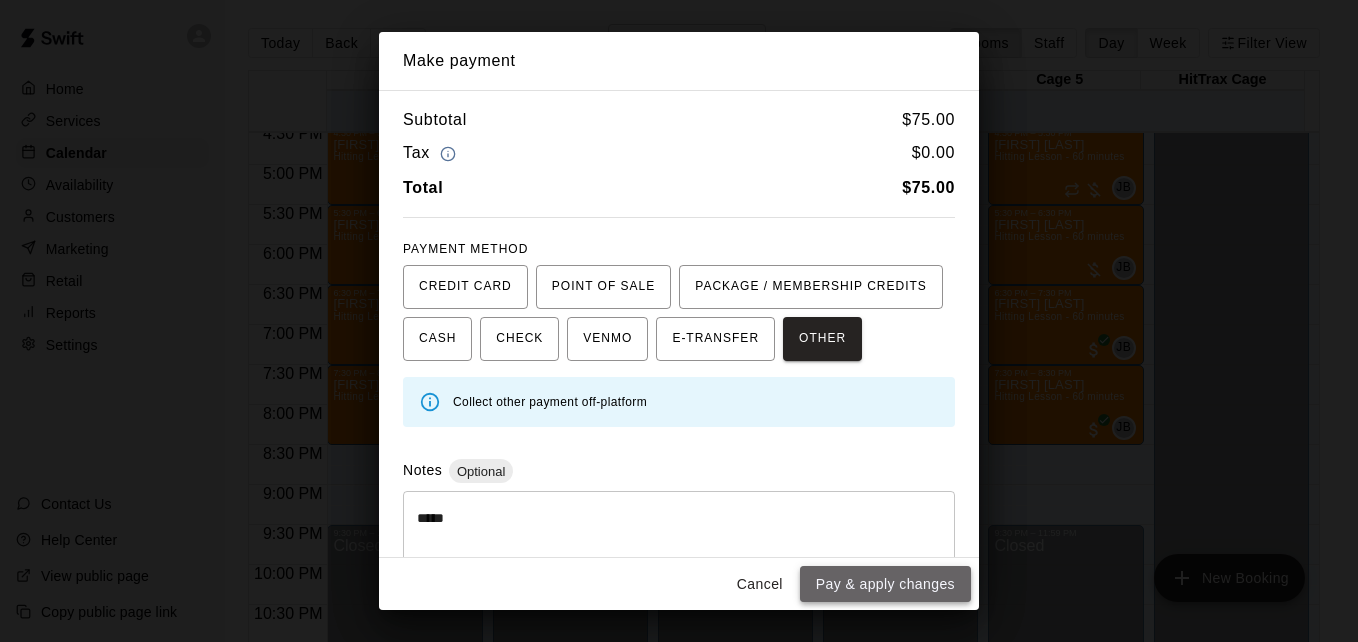 click on "Pay & apply changes" at bounding box center [885, 584] 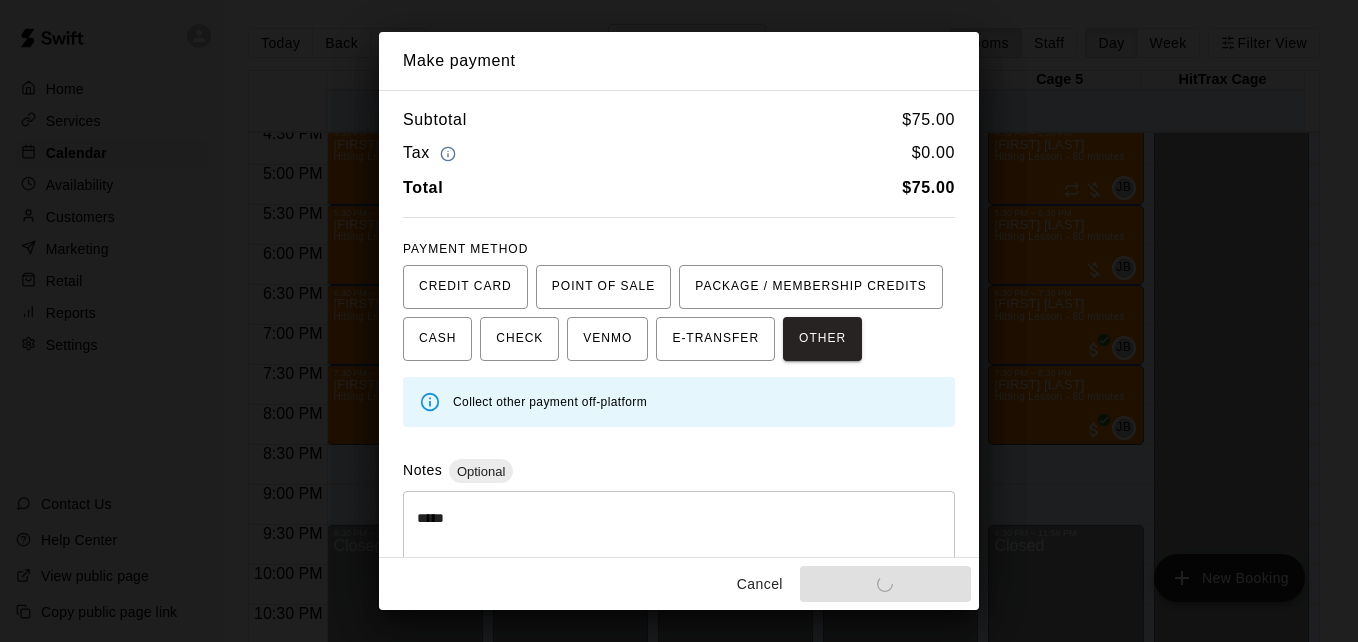 click on "Cancel Pay & apply changes" at bounding box center [679, 584] 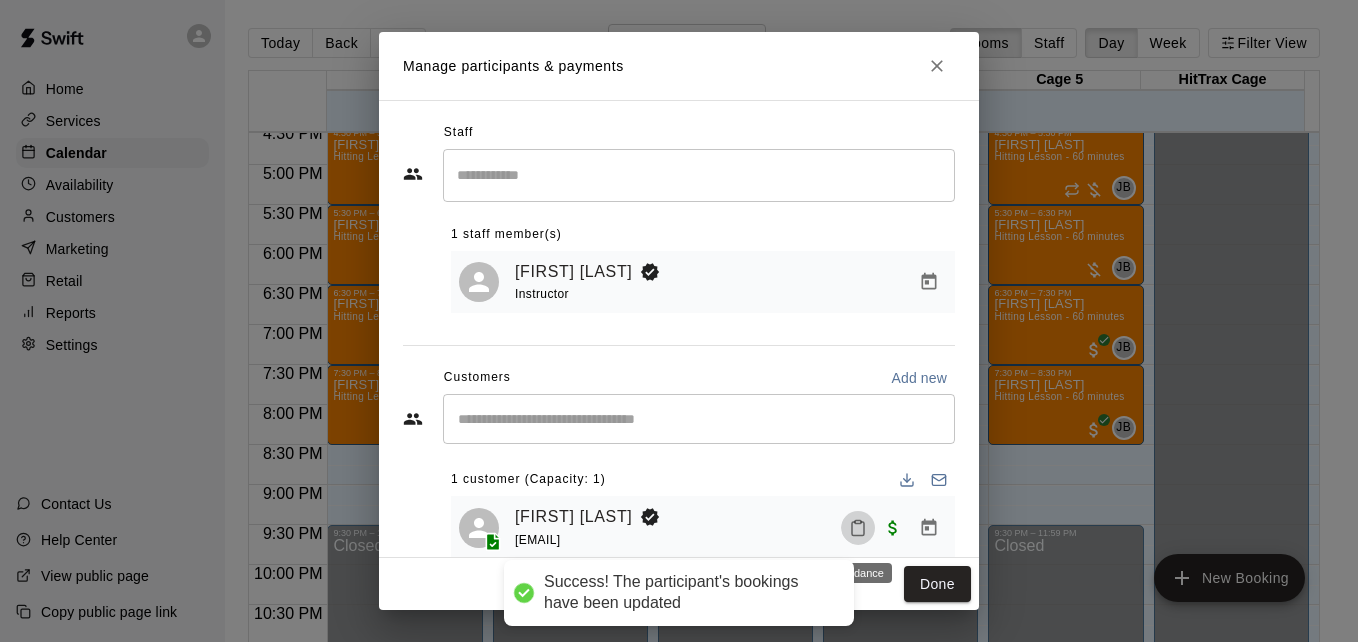 click 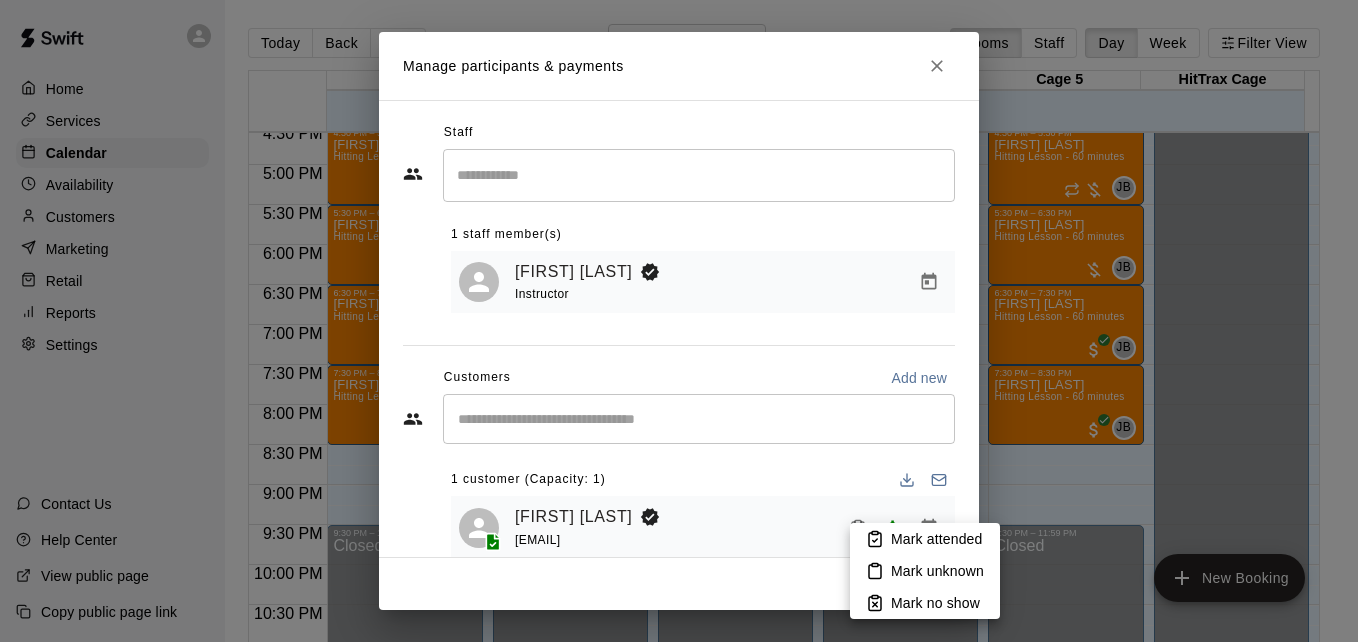 click on "Mark attended" at bounding box center [936, 539] 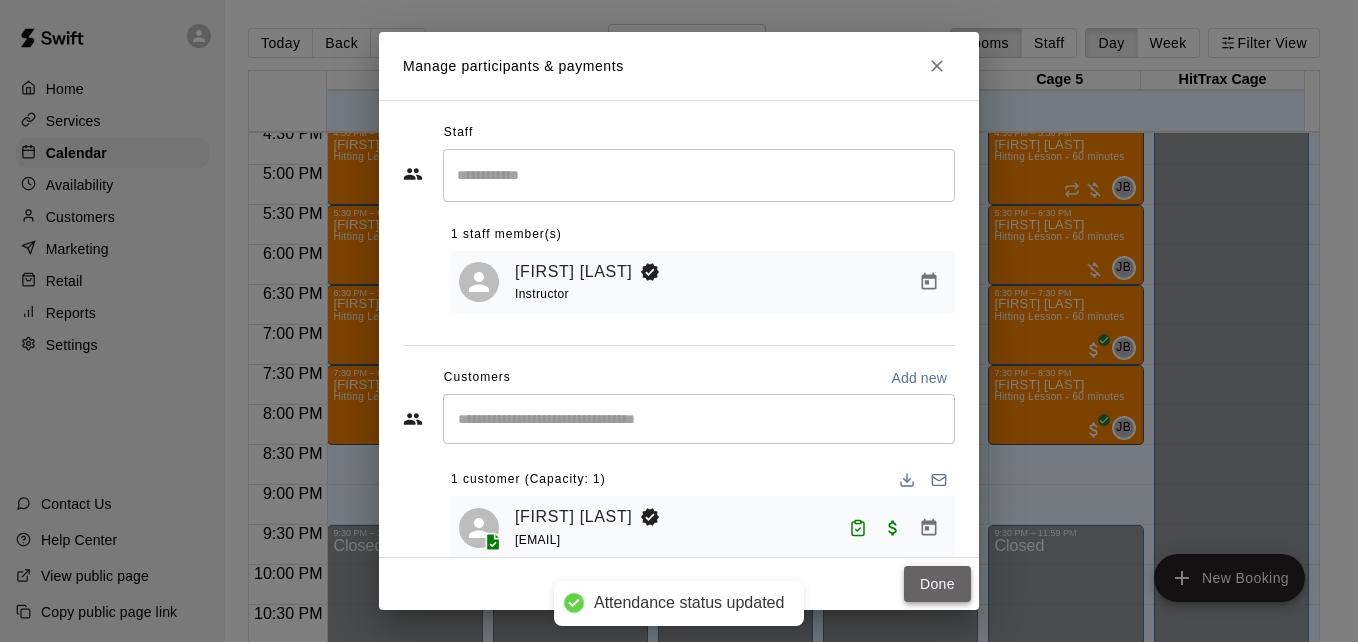 click on "Done" at bounding box center [937, 584] 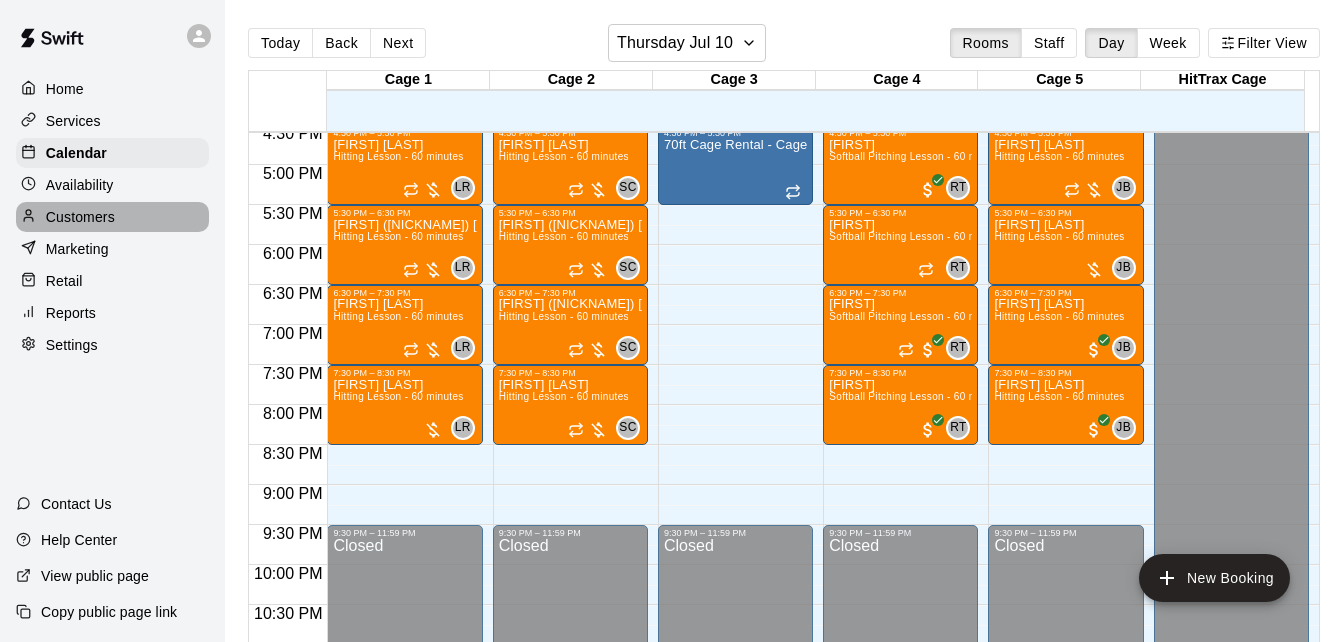 click on "Customers" at bounding box center (112, 217) 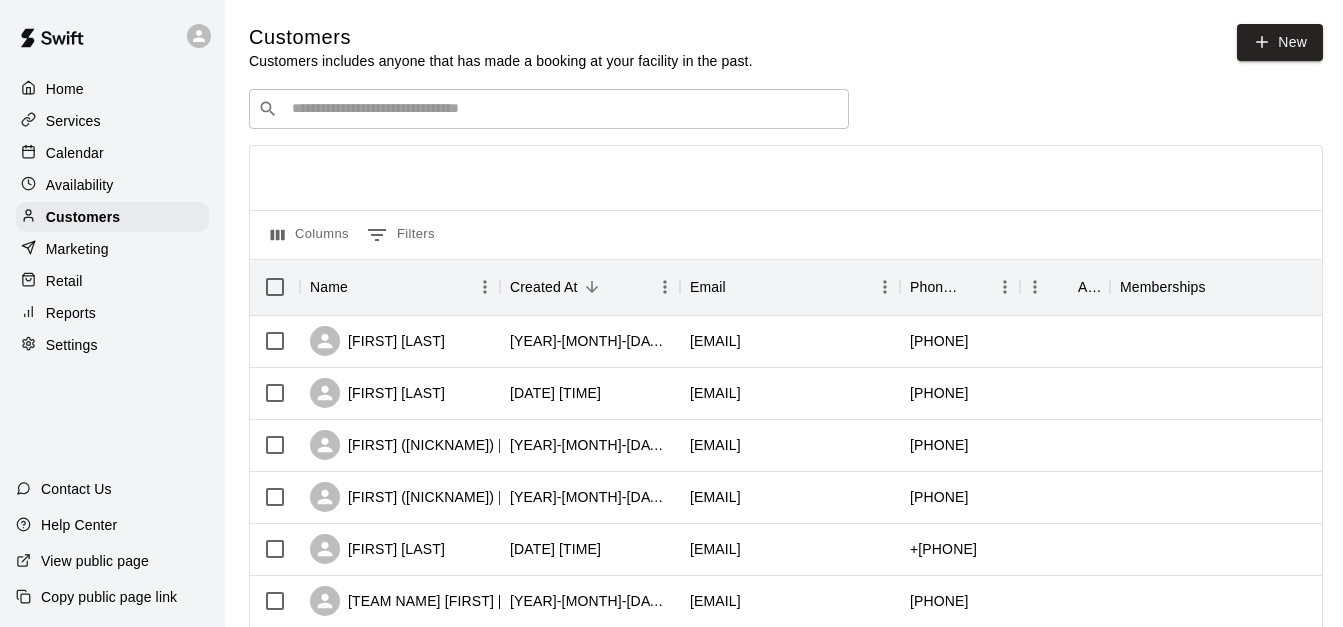 click on "​ ​" at bounding box center [549, 109] 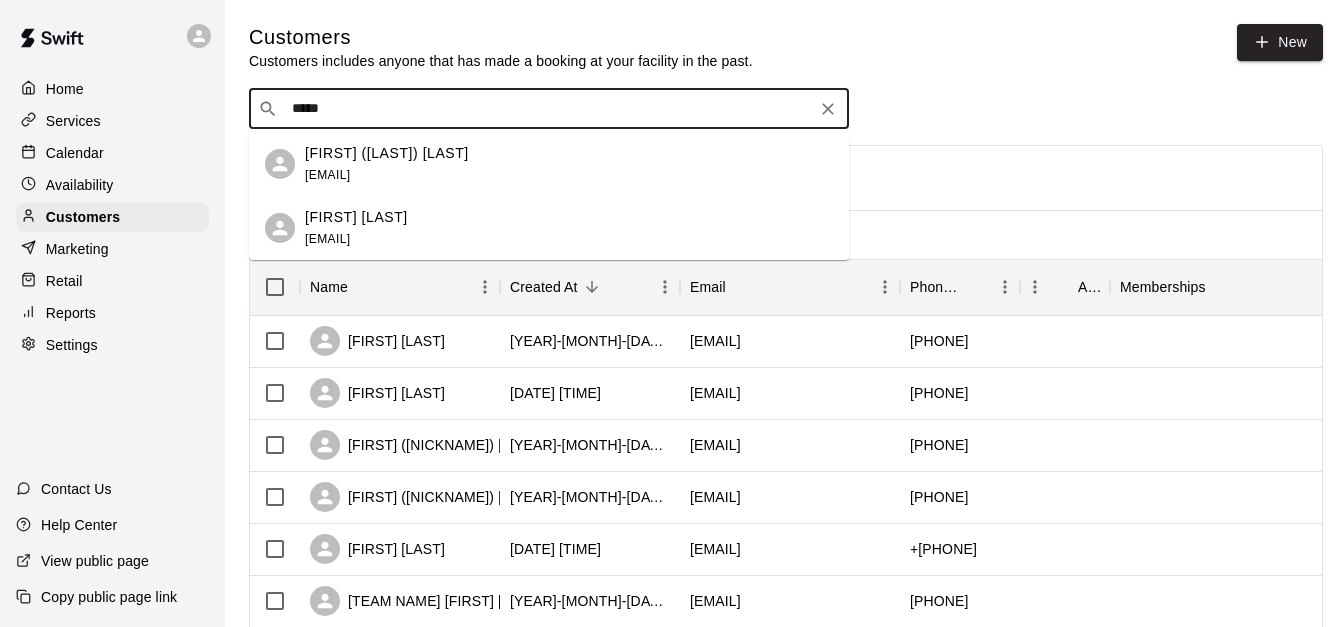 type on "******" 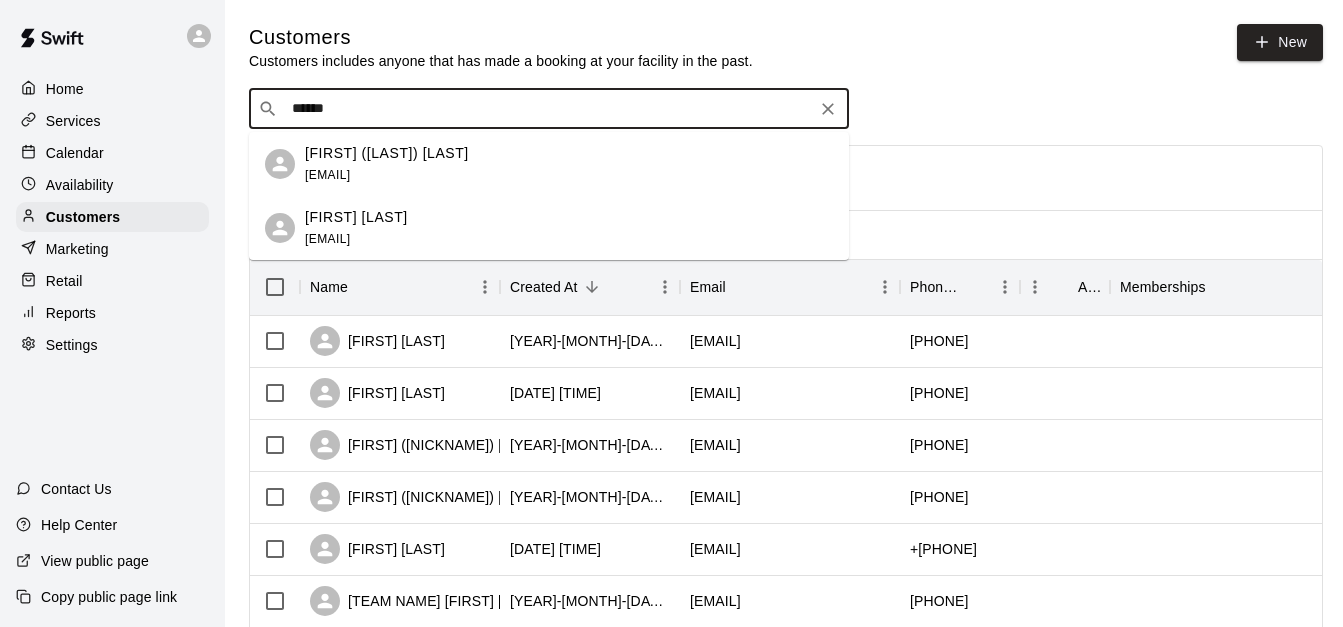 click on "[FIRST] ([NICKNAME]) [LAST] [EMAIL]" at bounding box center [569, 164] 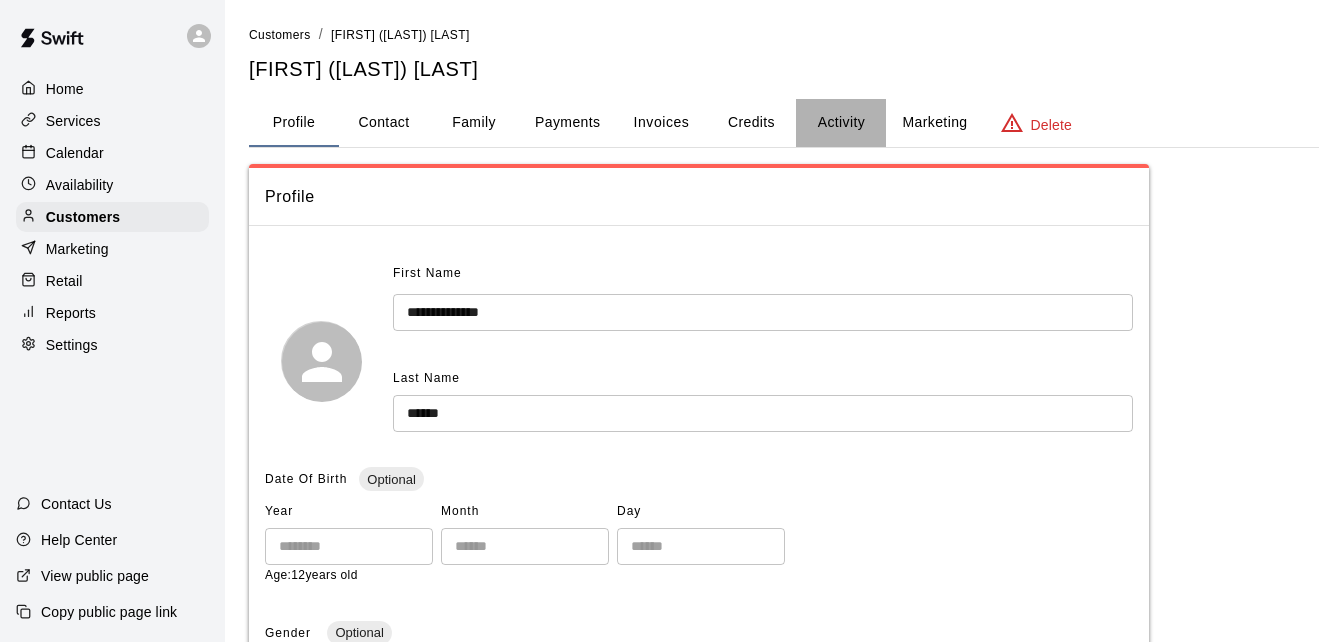 click on "Activity" at bounding box center [841, 123] 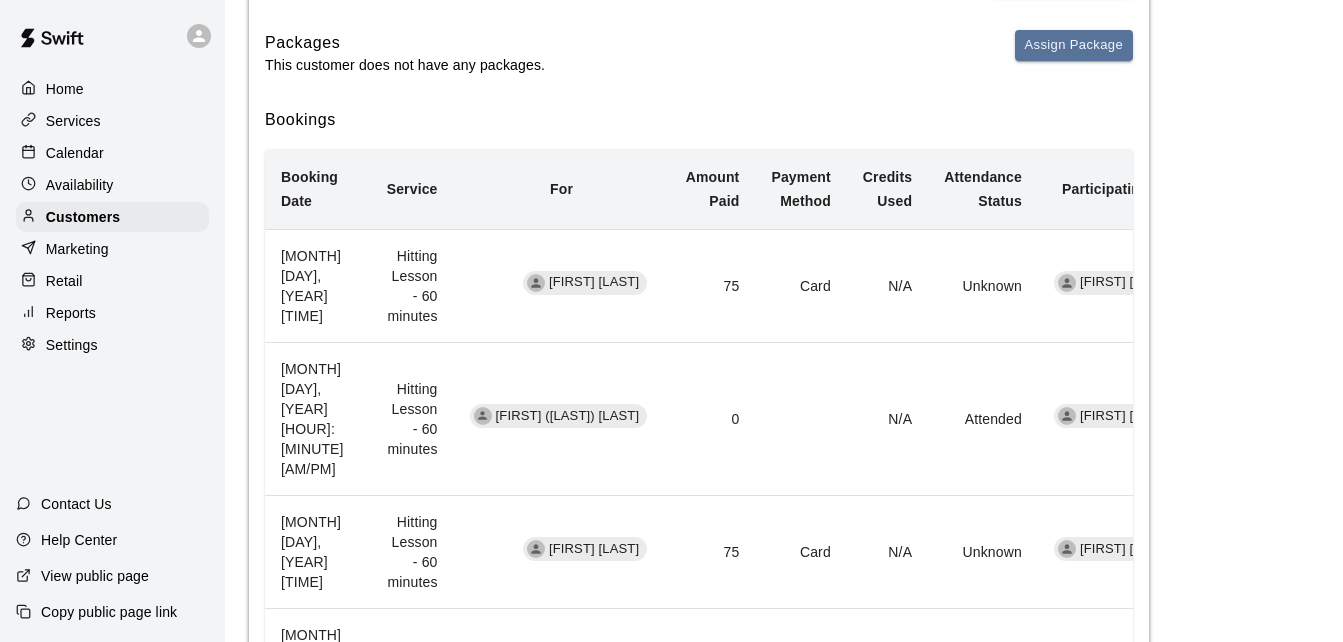 scroll, scrollTop: 320, scrollLeft: 0, axis: vertical 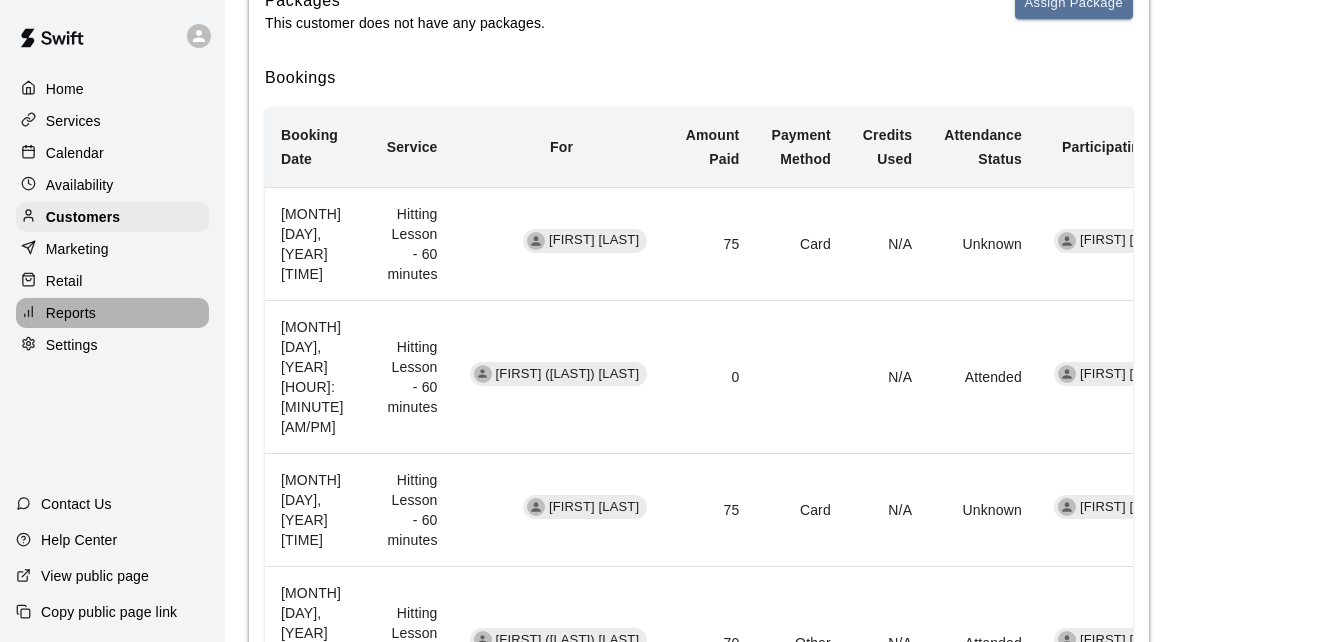 click on "Reports" at bounding box center [112, 313] 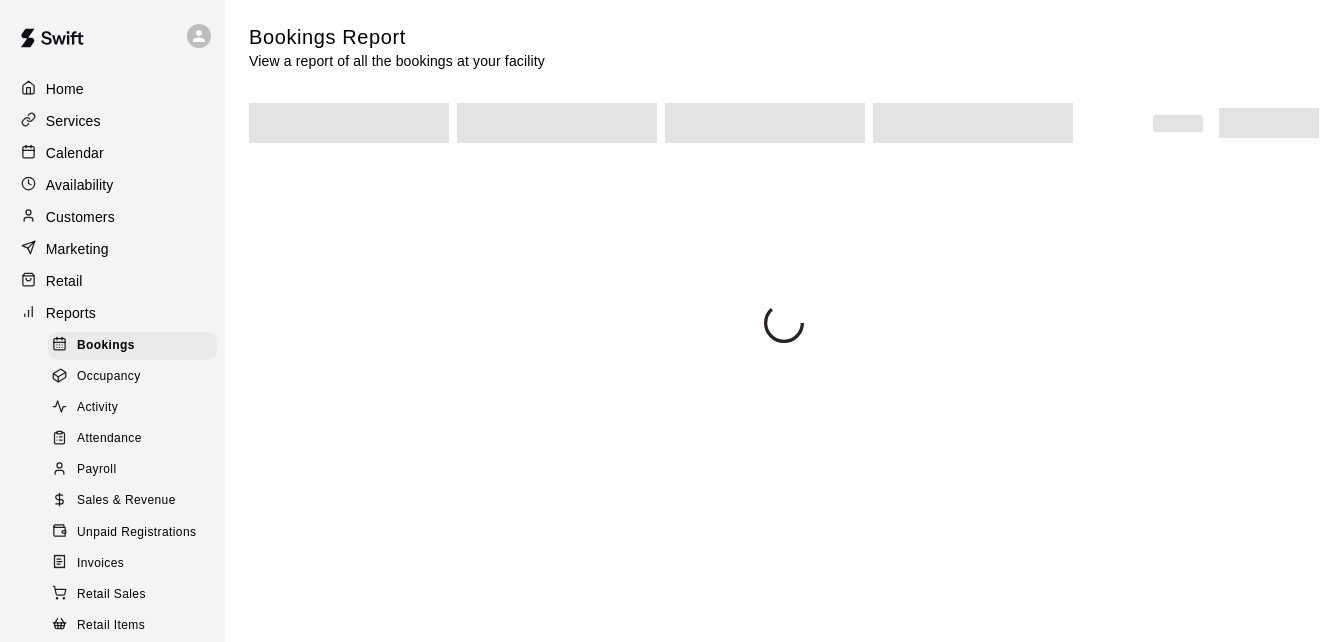 scroll, scrollTop: 0, scrollLeft: 0, axis: both 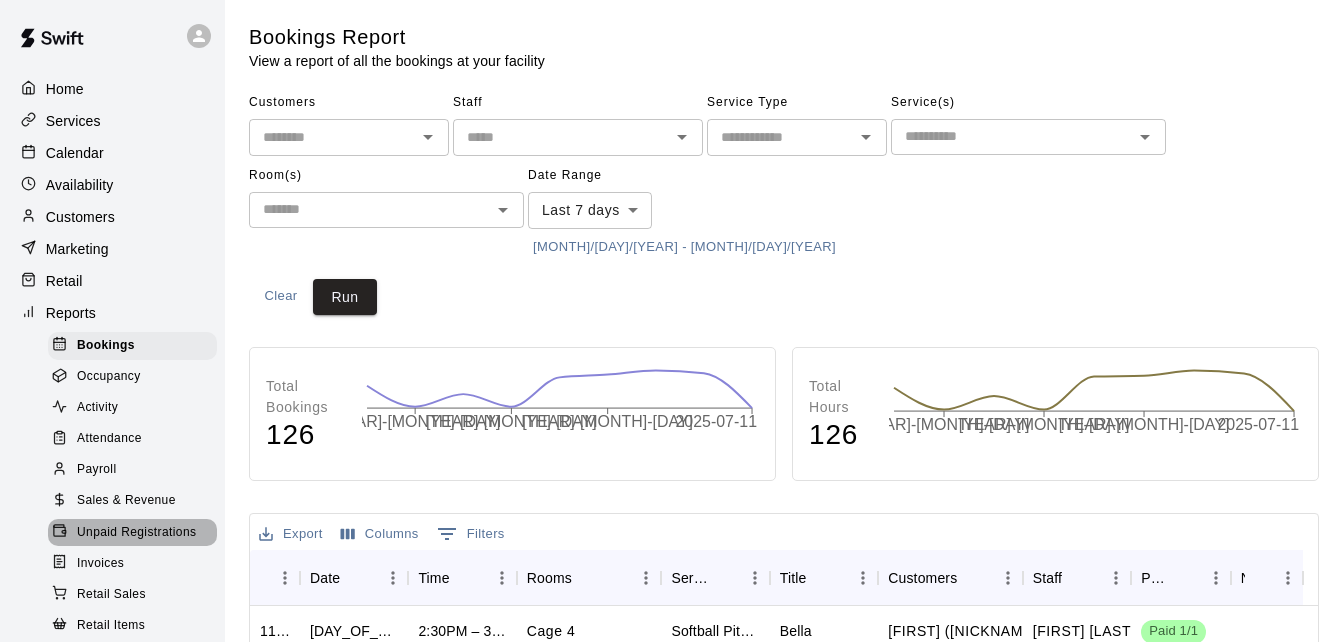 click on "Unpaid Registrations" at bounding box center (136, 533) 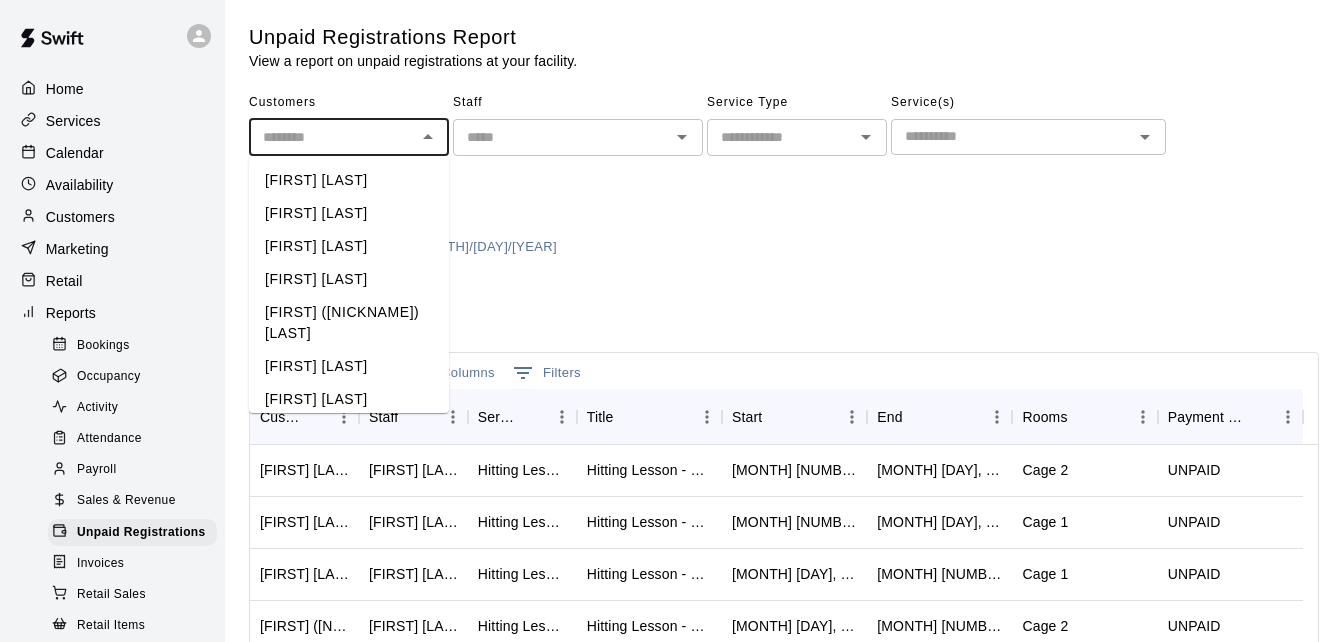 click at bounding box center [332, 137] 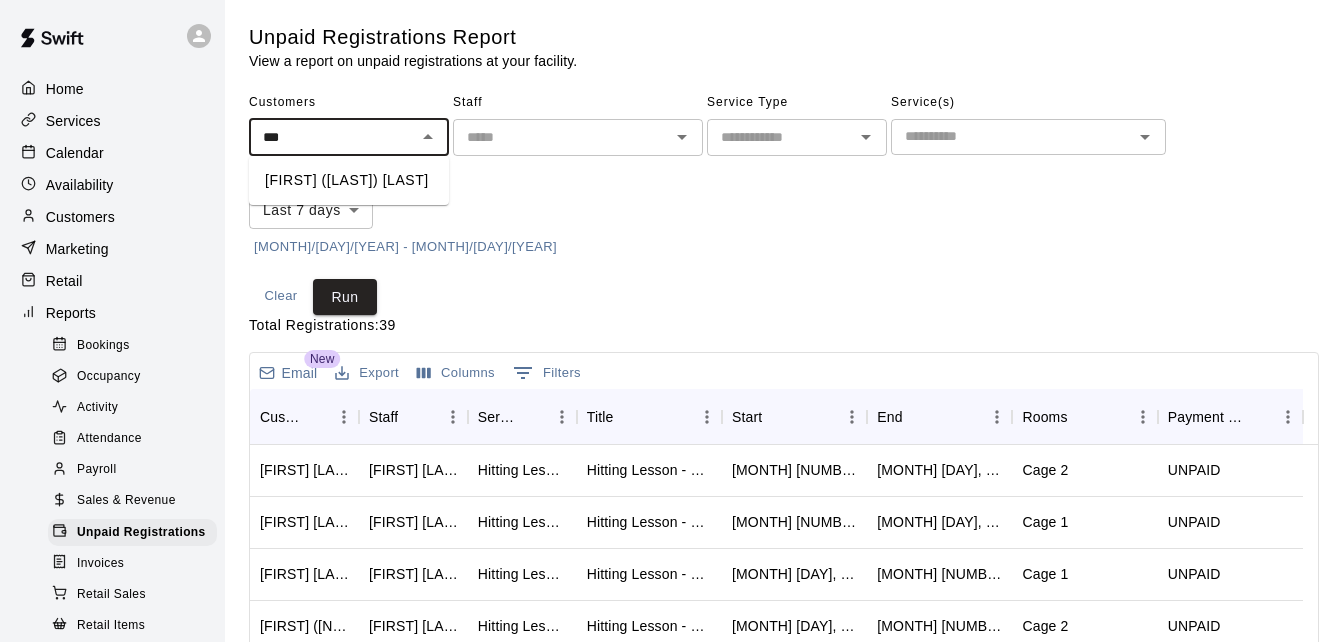 click on "[FIRST] ([LAST]) [LAST]" at bounding box center [349, 180] 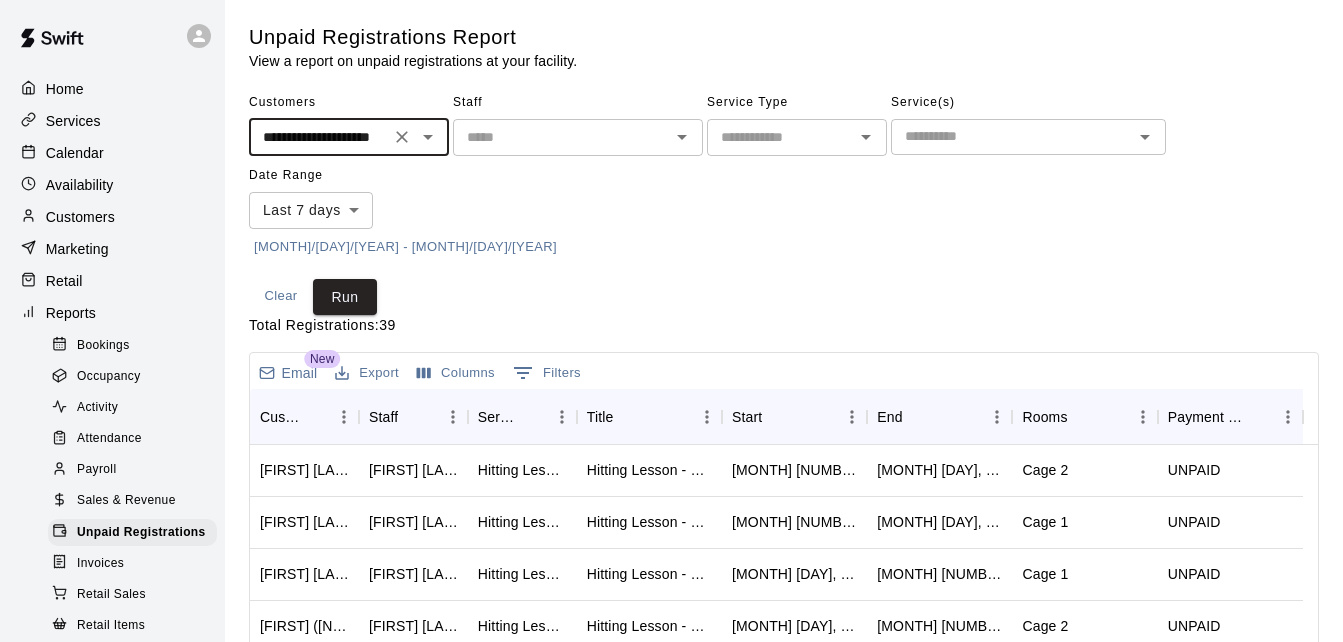 type on "**********" 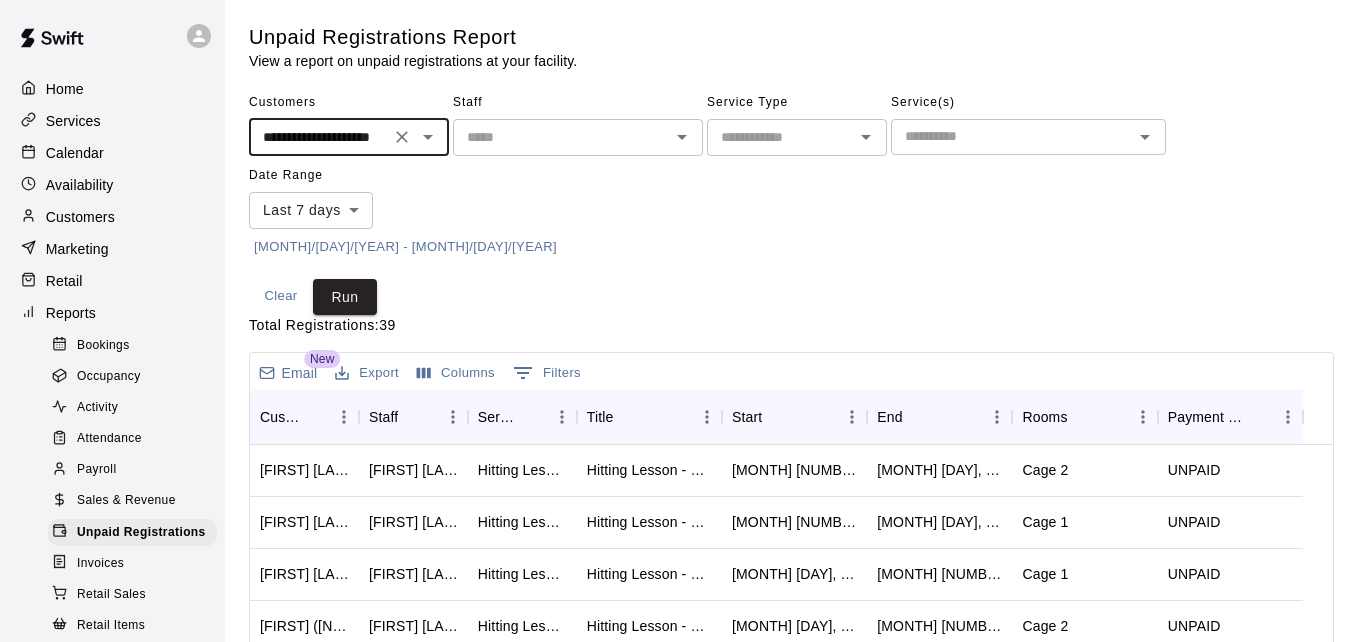 click on "**********" at bounding box center (679, 530) 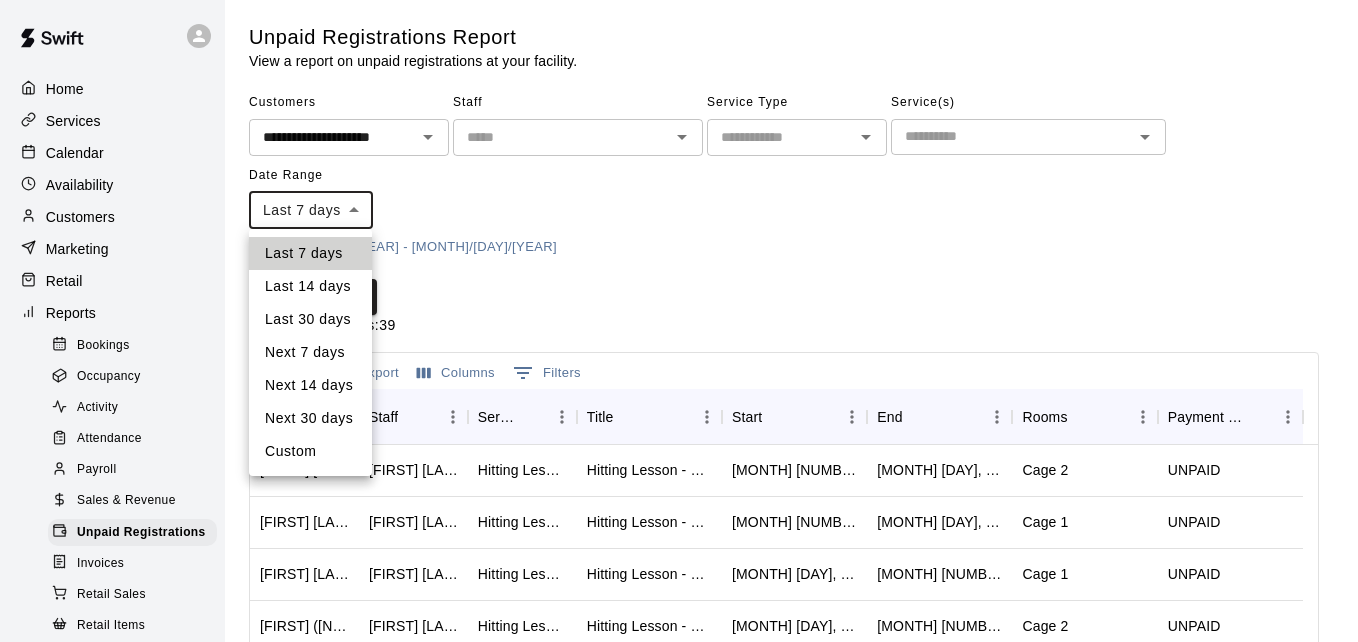 click on "Last 30 days" at bounding box center (310, 319) 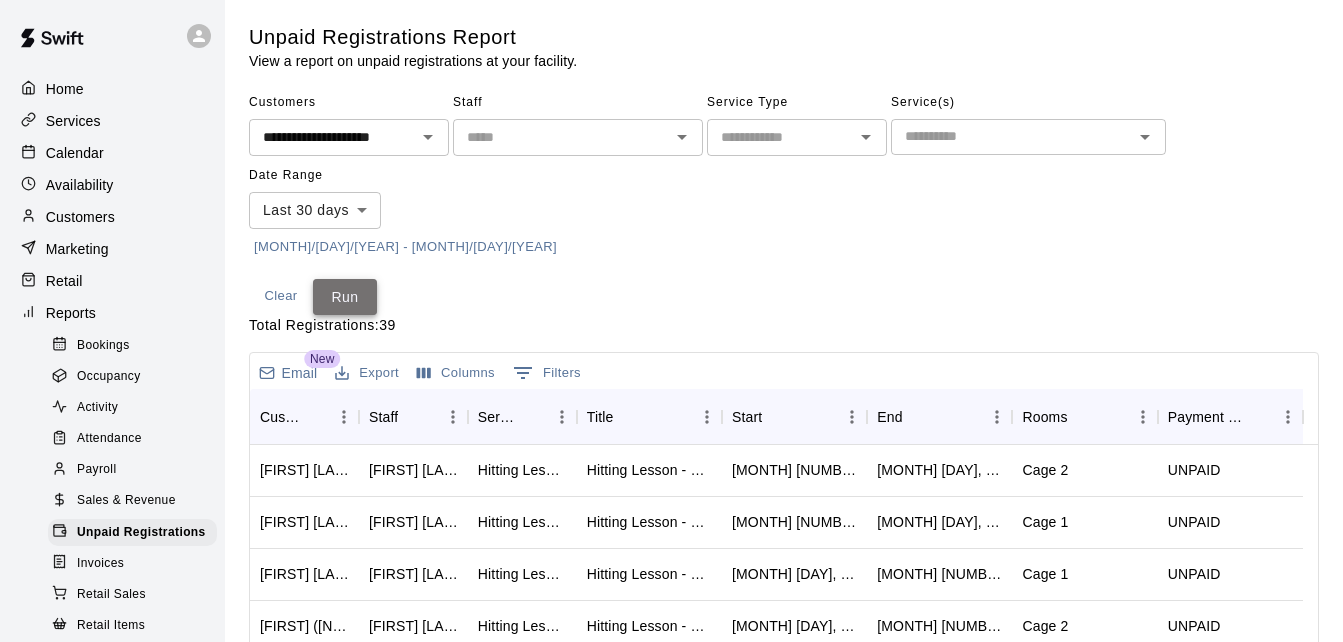 click on "Run" at bounding box center [345, 297] 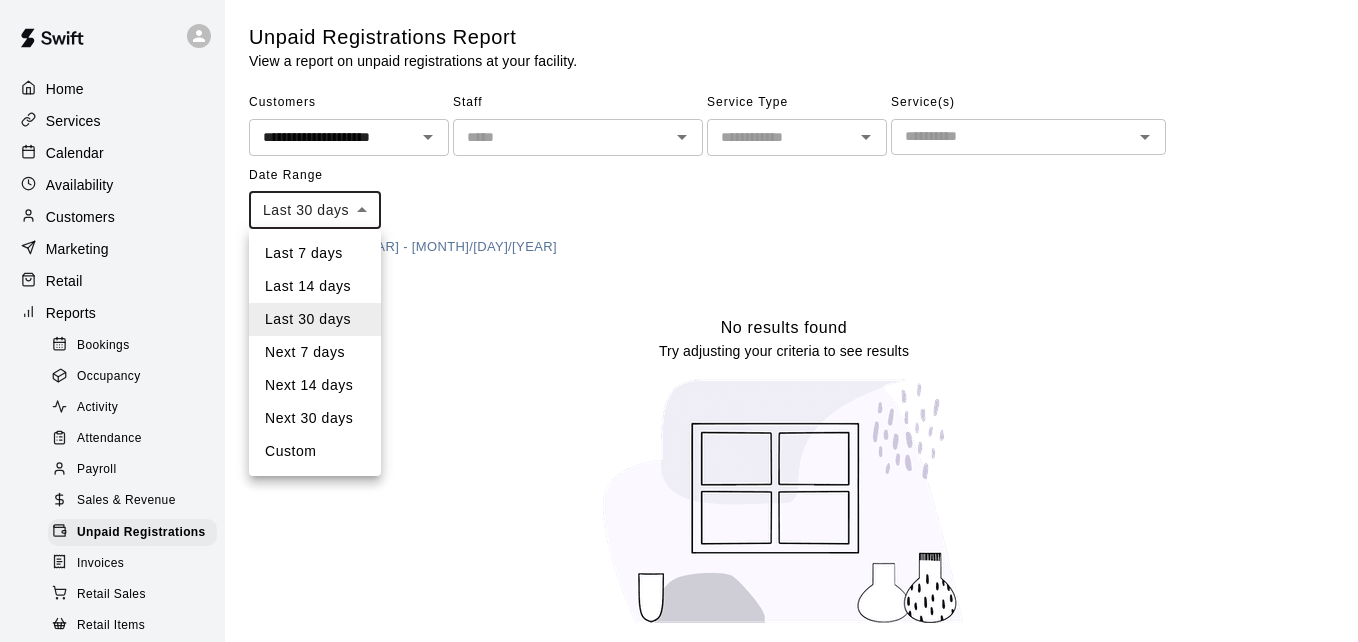 click on "**********" at bounding box center (679, 325) 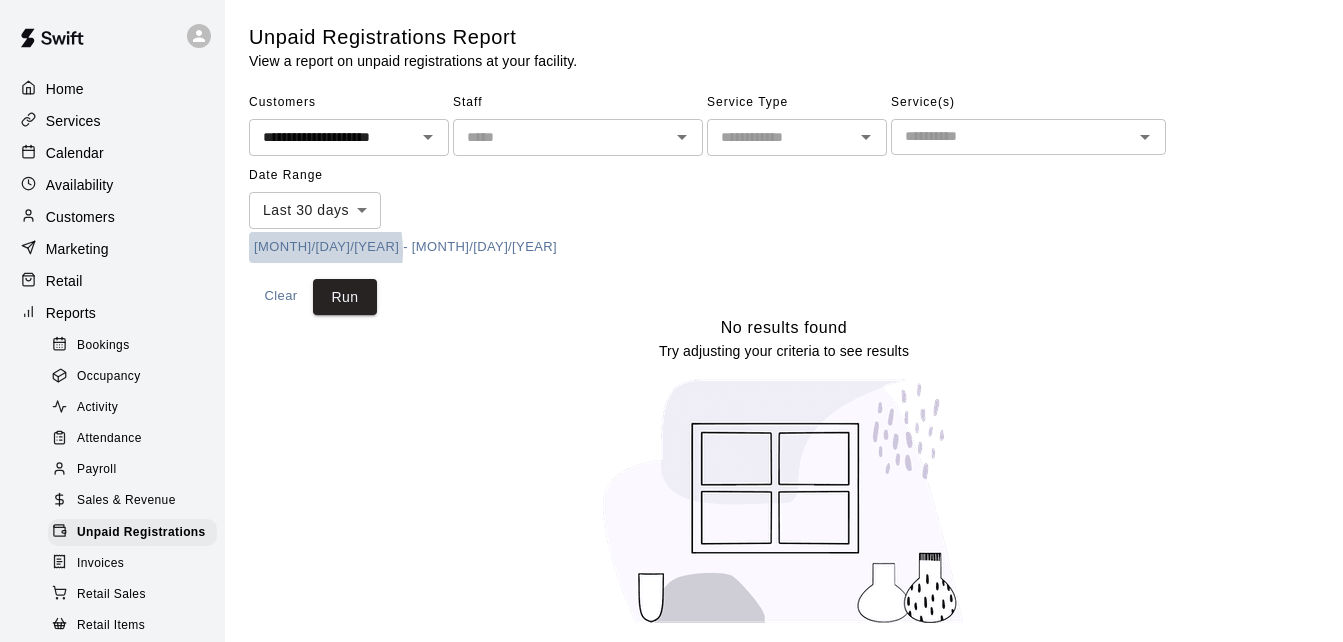 click on "[MONTH]/[DAY]/[YEAR] - [MONTH]/[DAY]/[YEAR]" at bounding box center (405, 247) 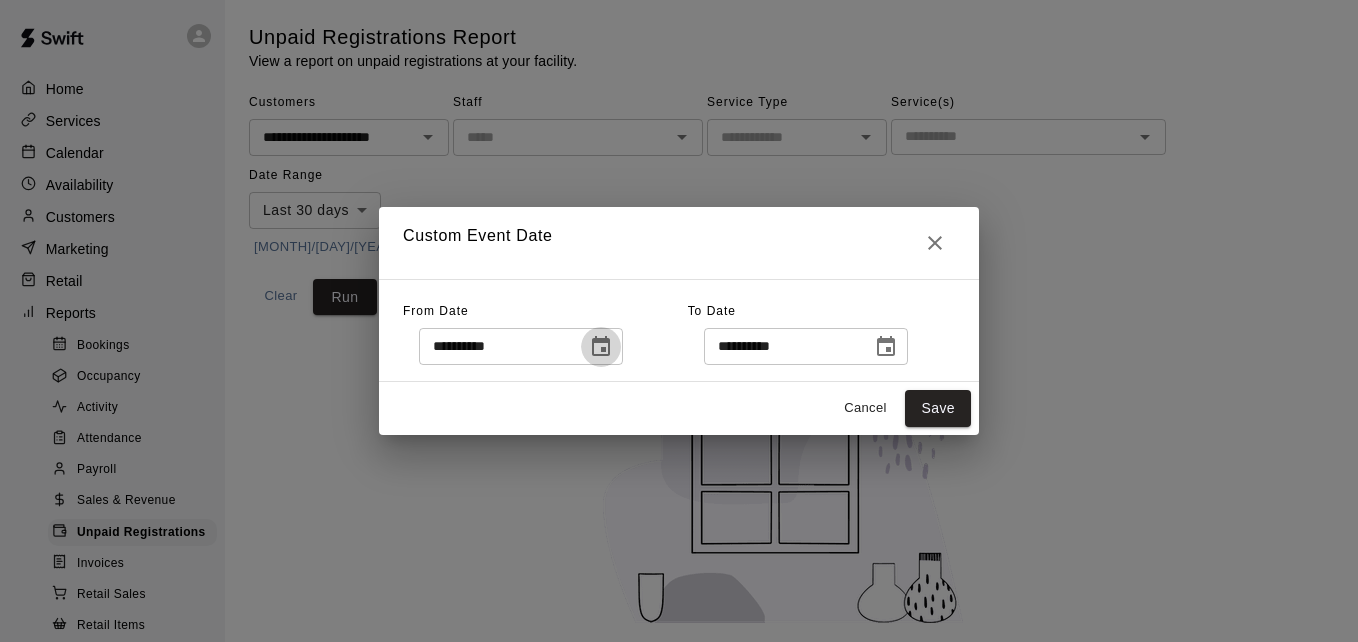 click 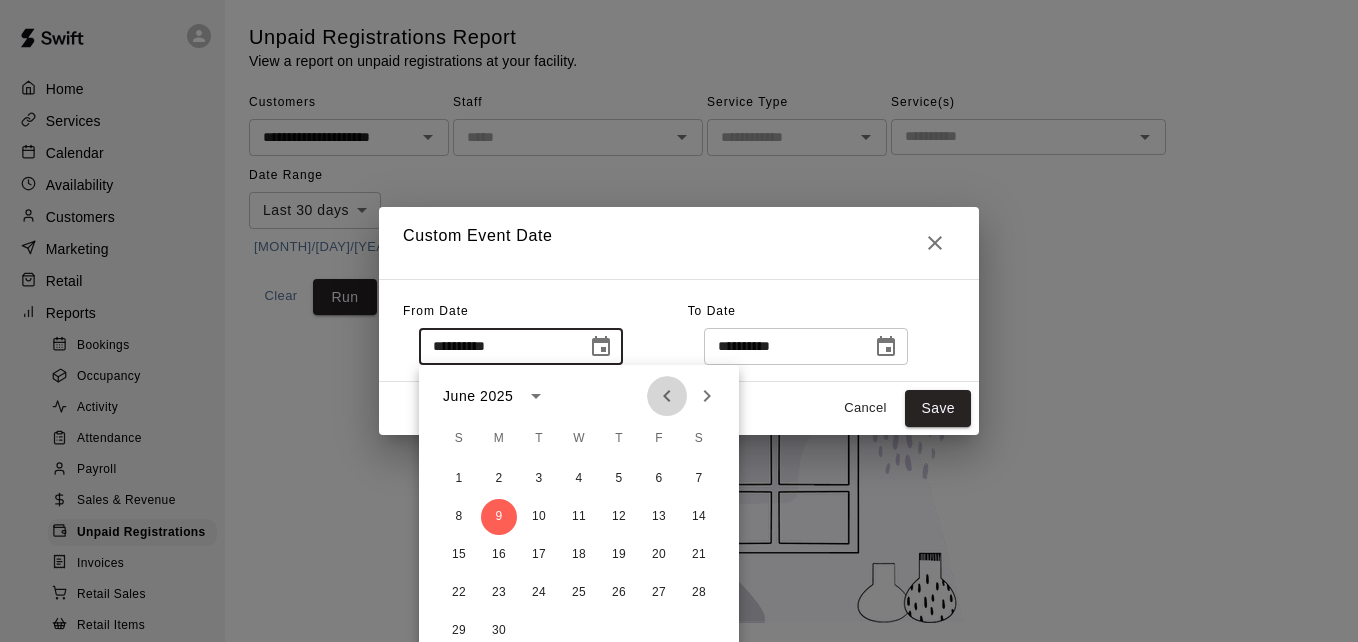 click 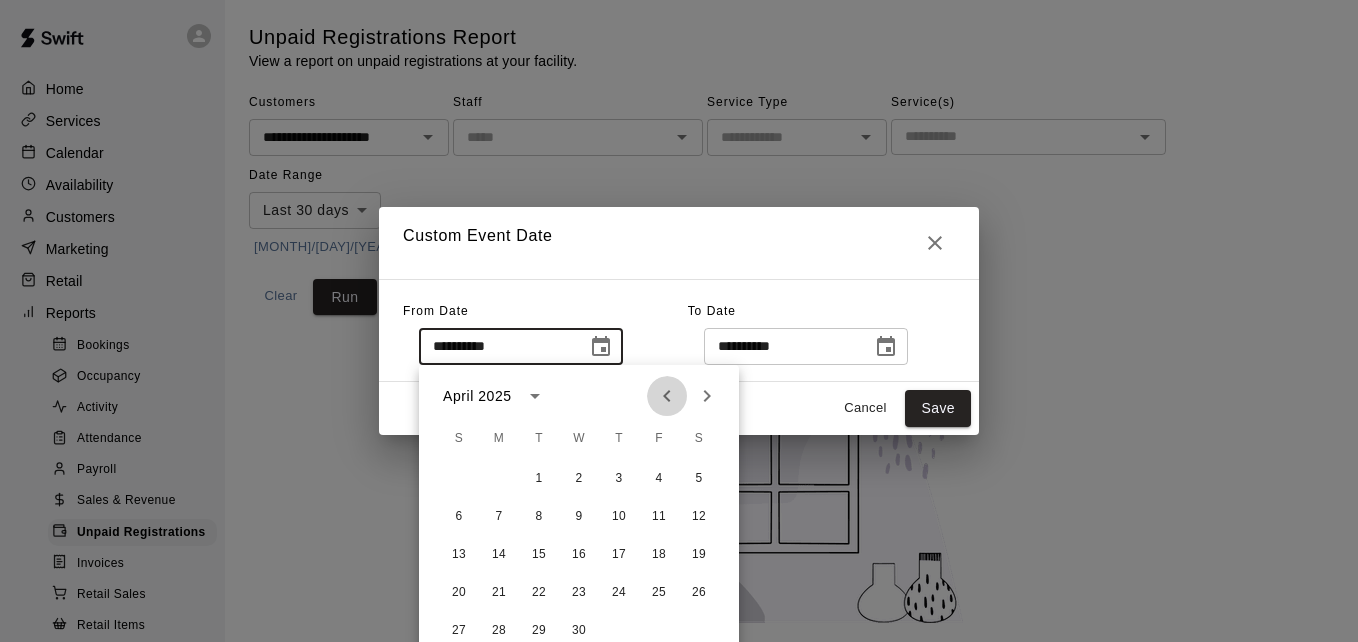 click 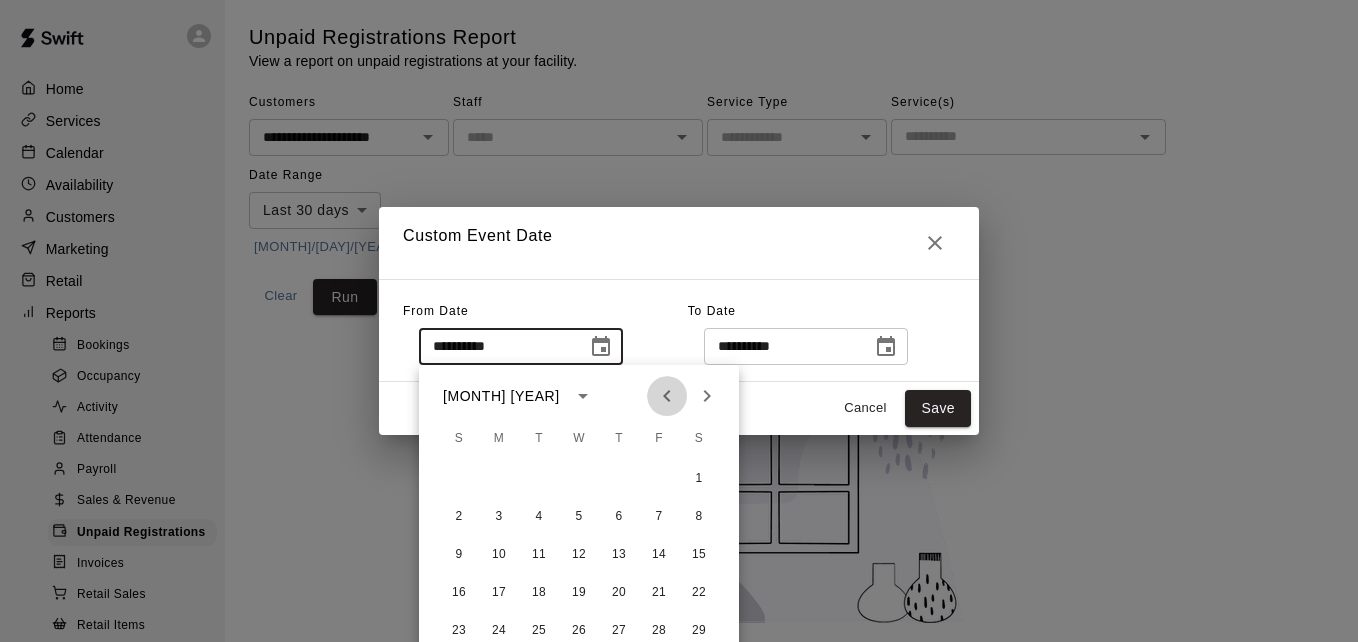 click 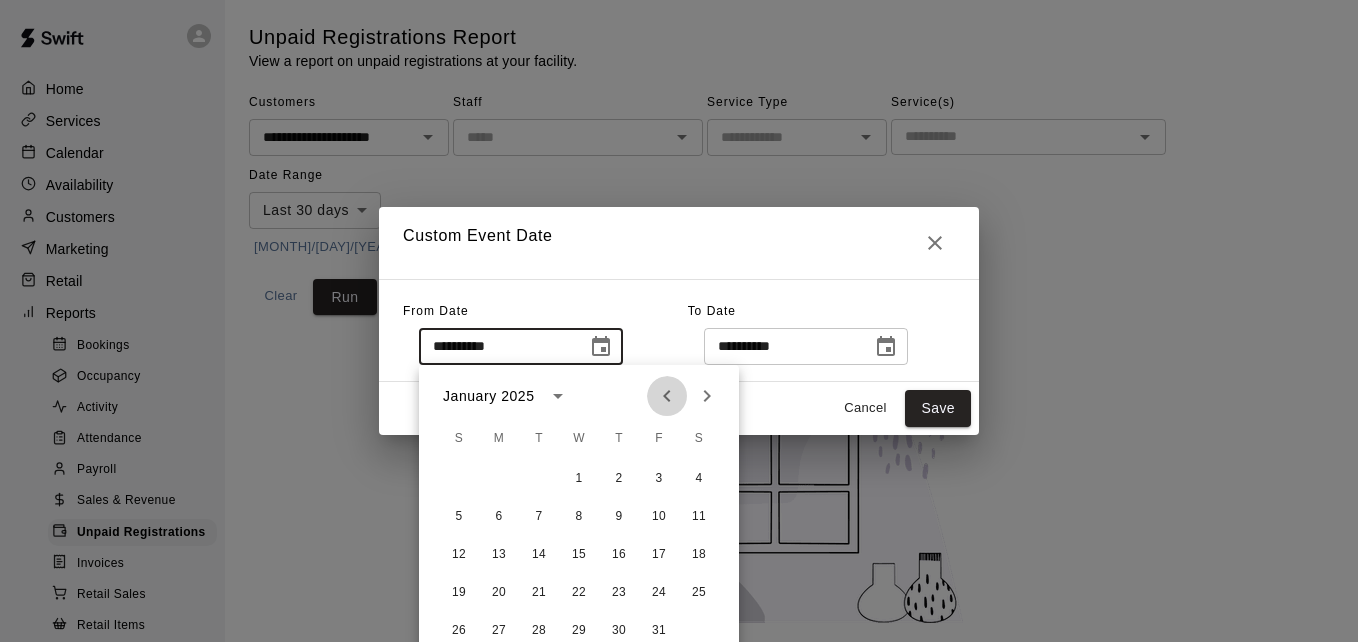 click 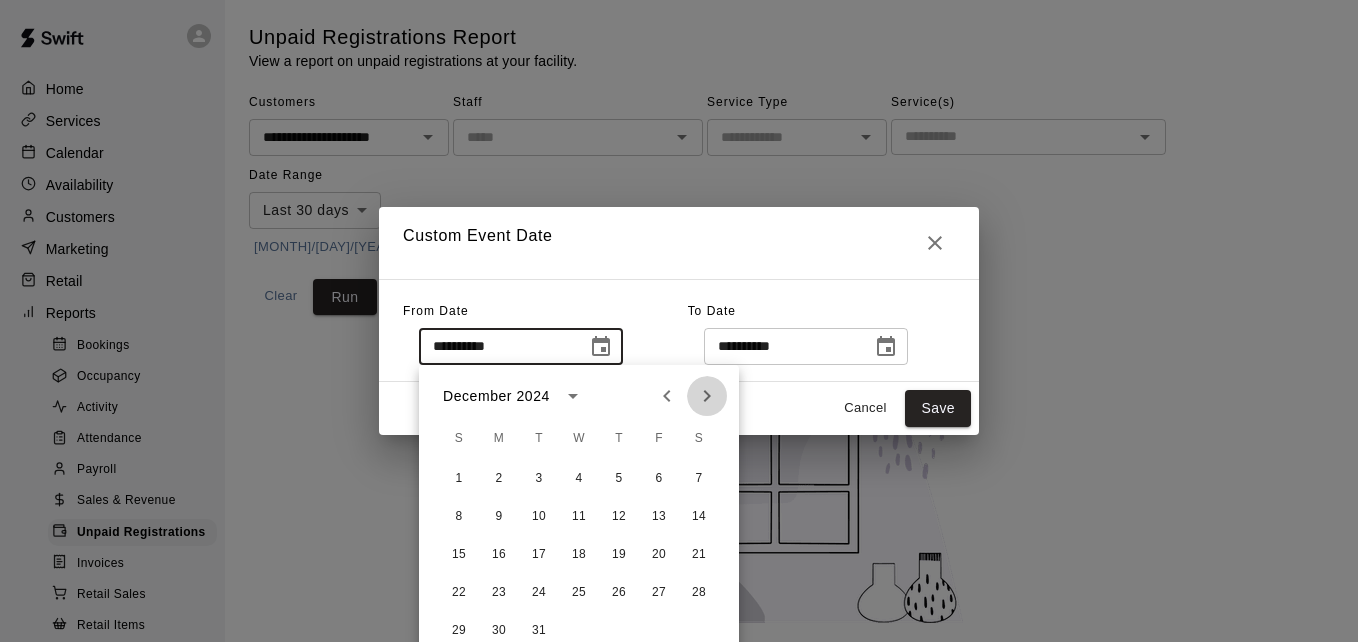 click 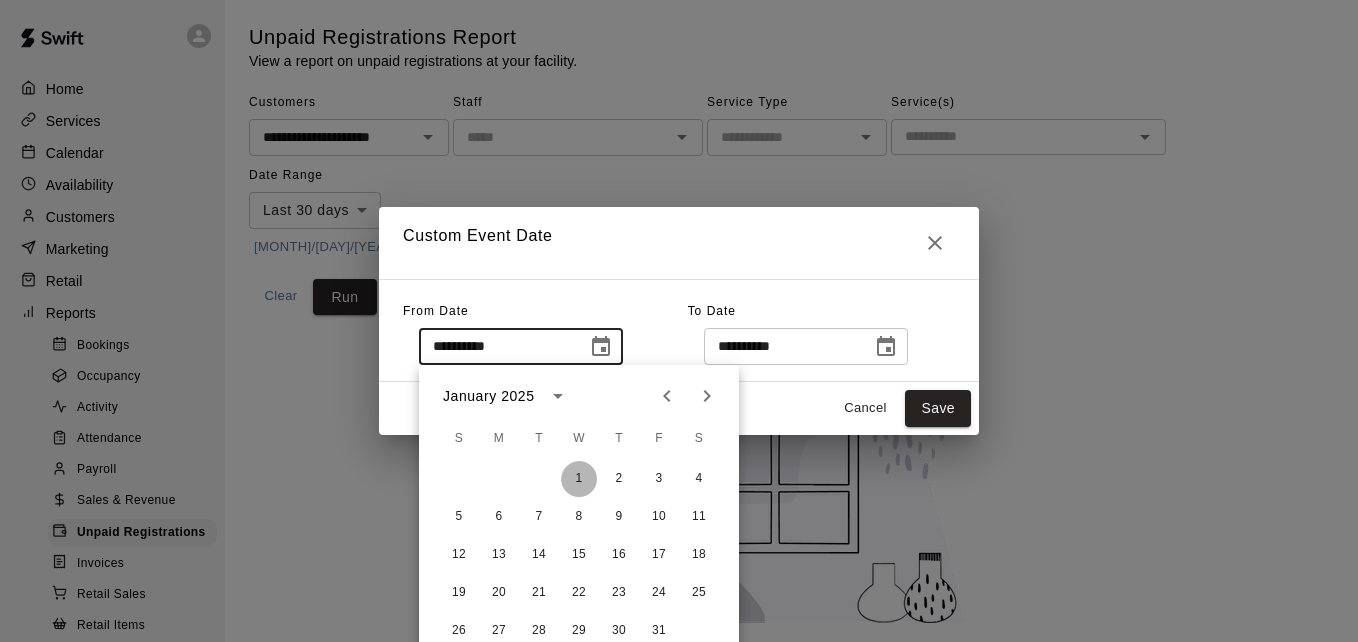 click on "1" at bounding box center [579, 479] 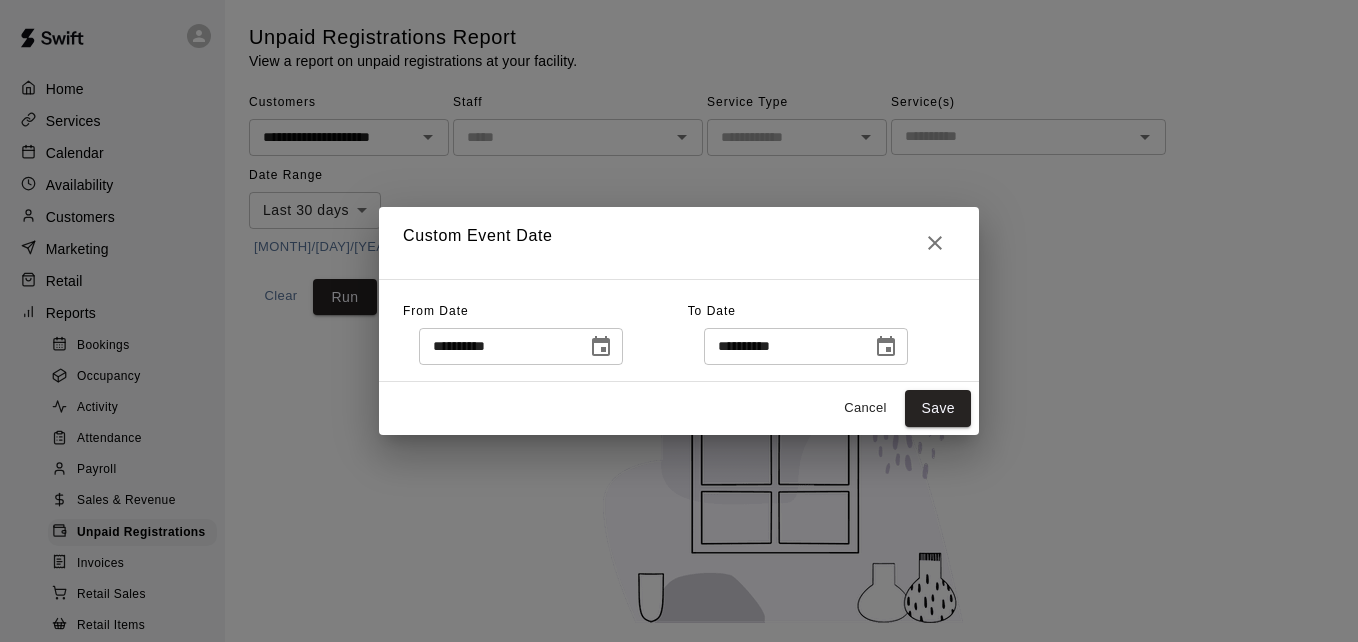 type on "**********" 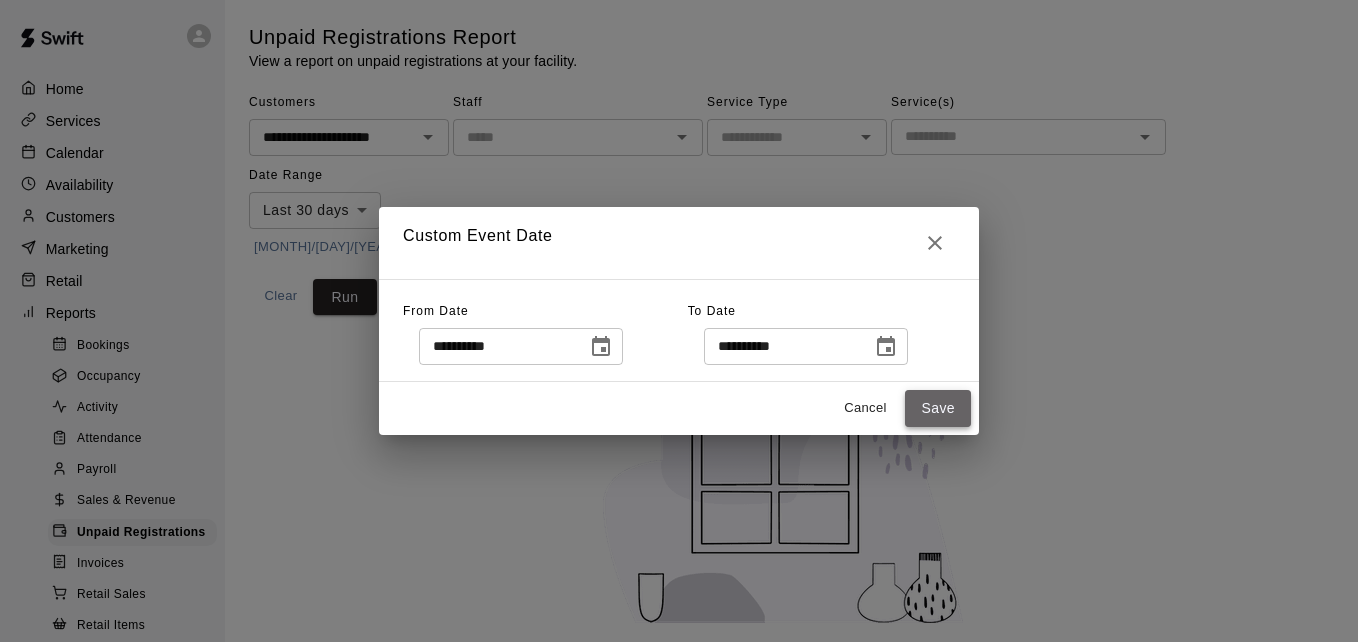 click on "Save" at bounding box center (938, 408) 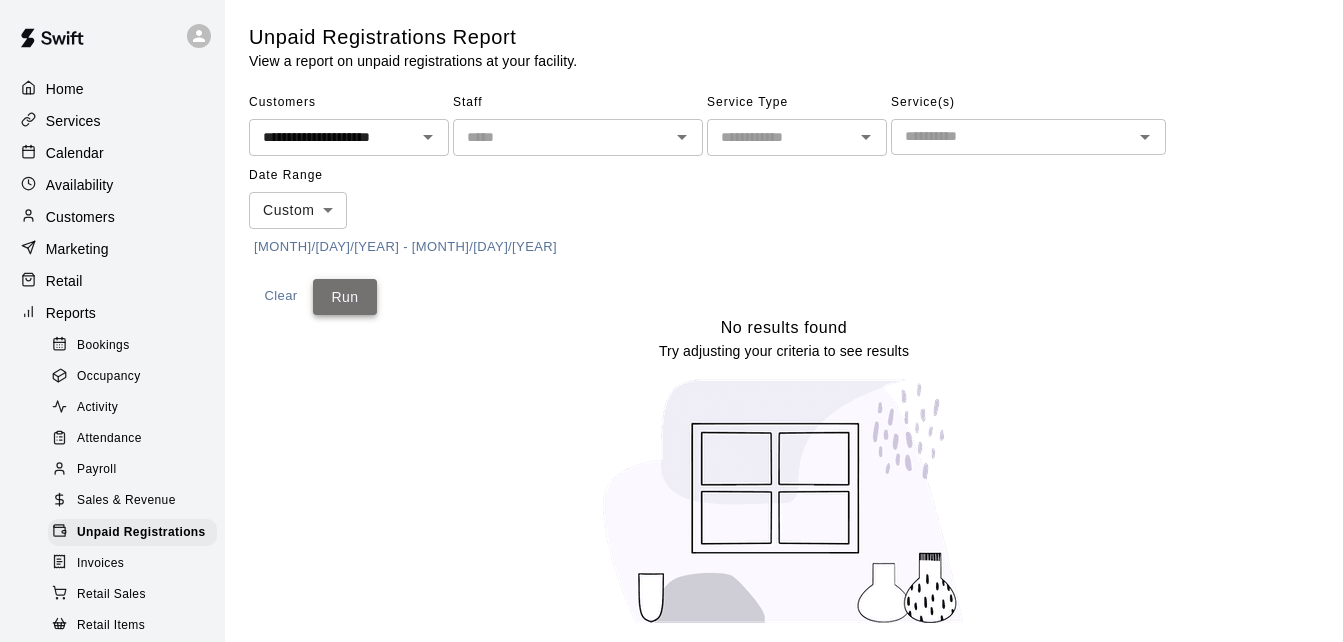 click on "Run" at bounding box center (345, 297) 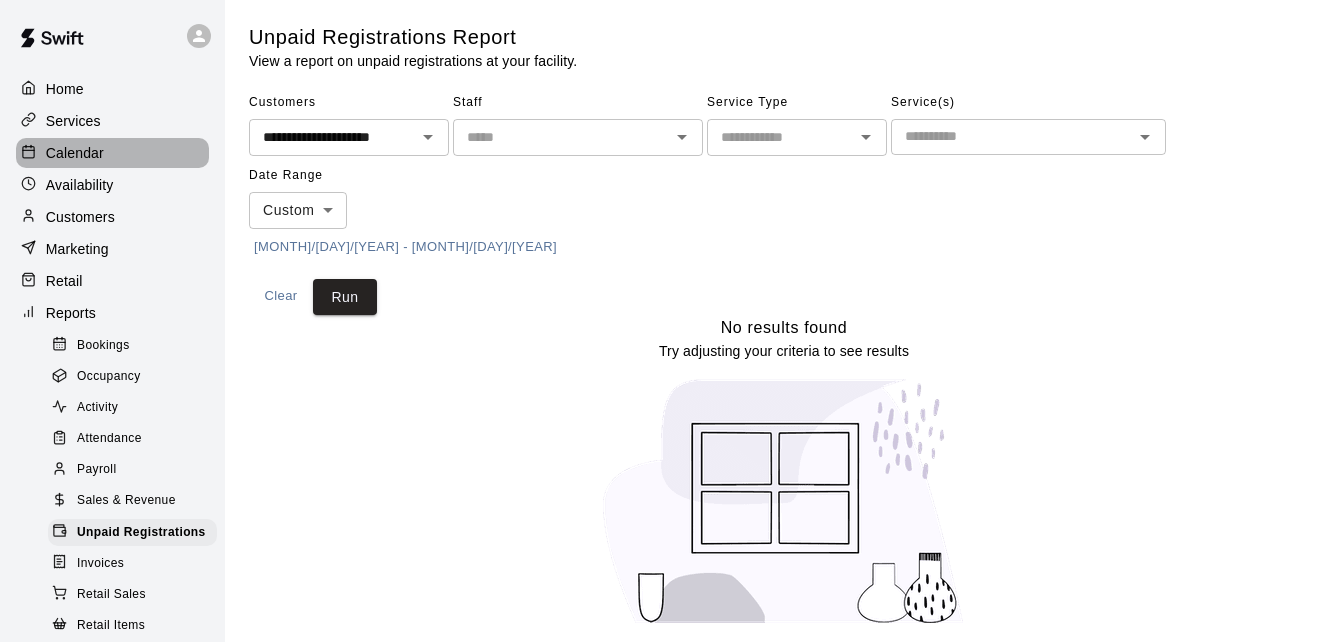 click on "Calendar" at bounding box center [112, 153] 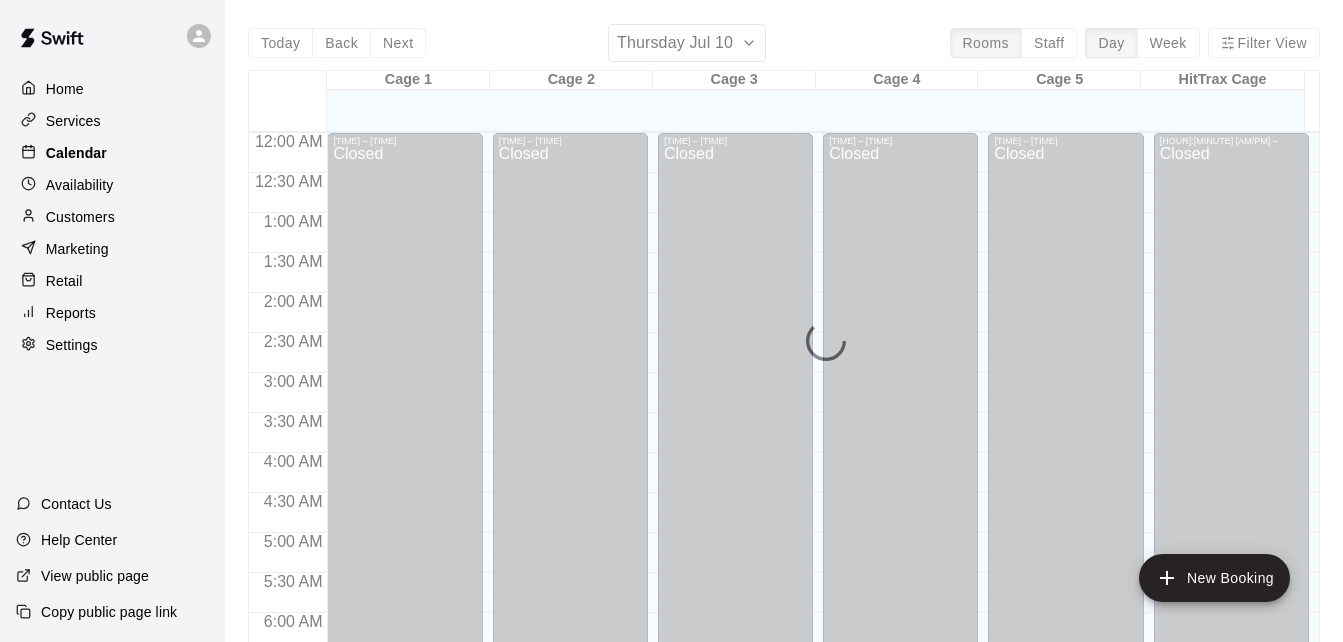 scroll, scrollTop: 1328, scrollLeft: 0, axis: vertical 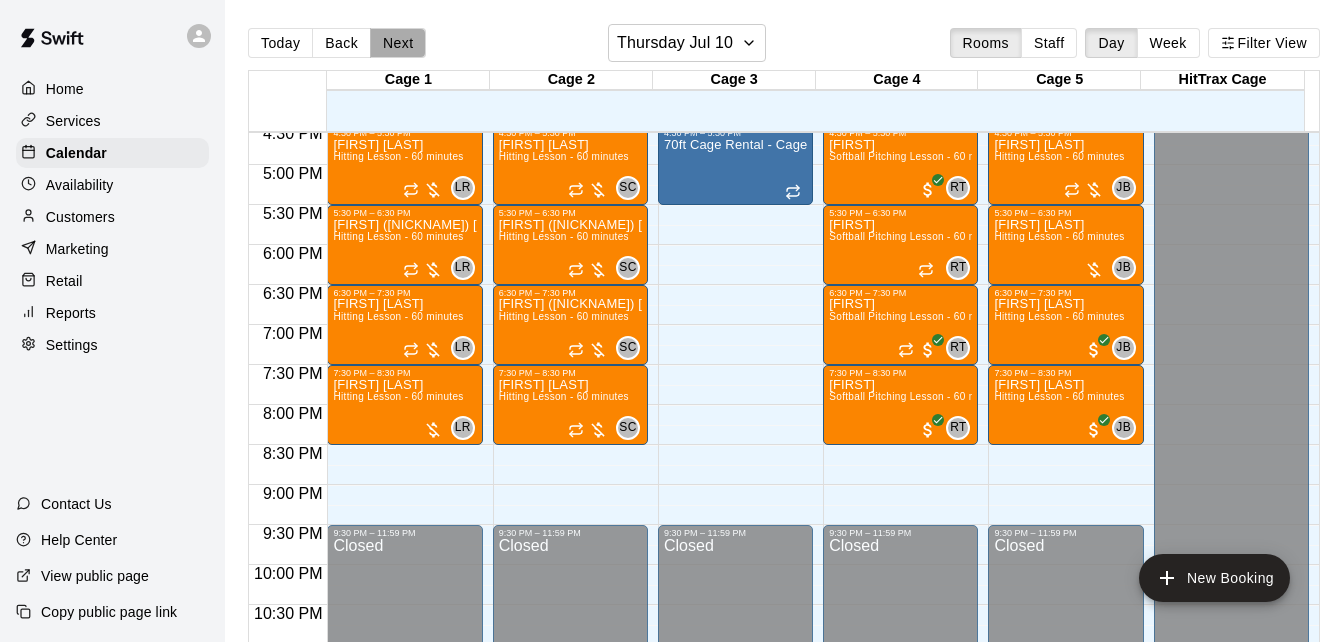 click on "Next" at bounding box center (398, 43) 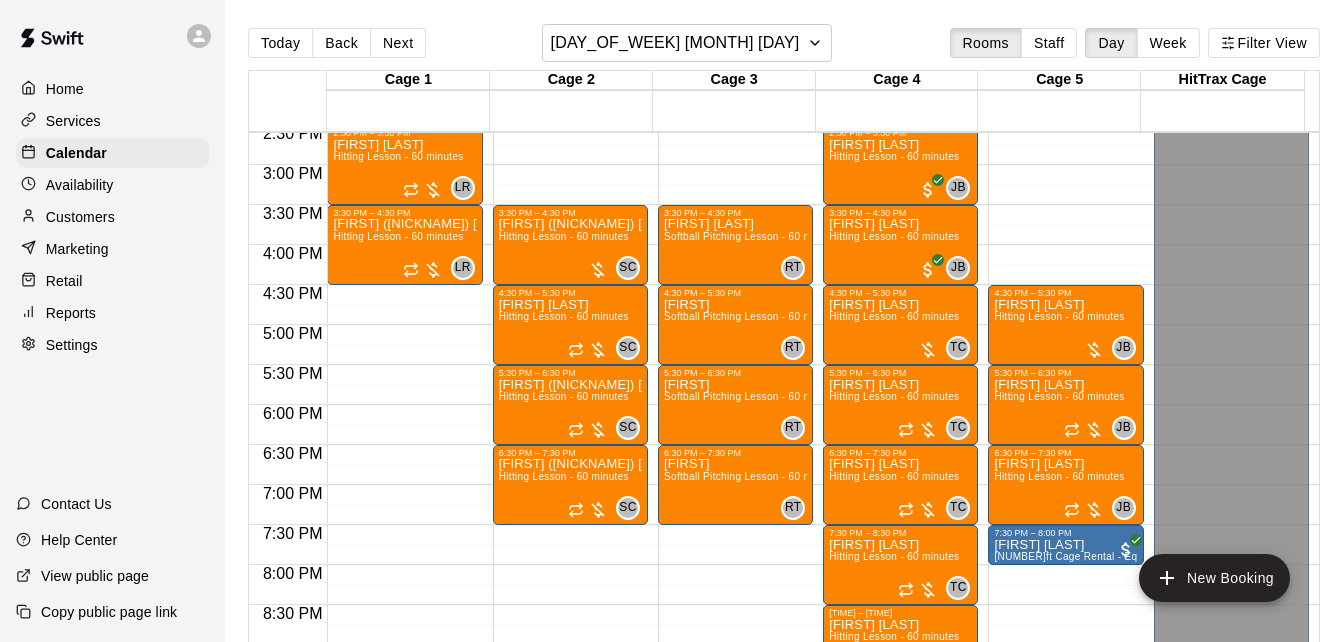 scroll, scrollTop: 1128, scrollLeft: 0, axis: vertical 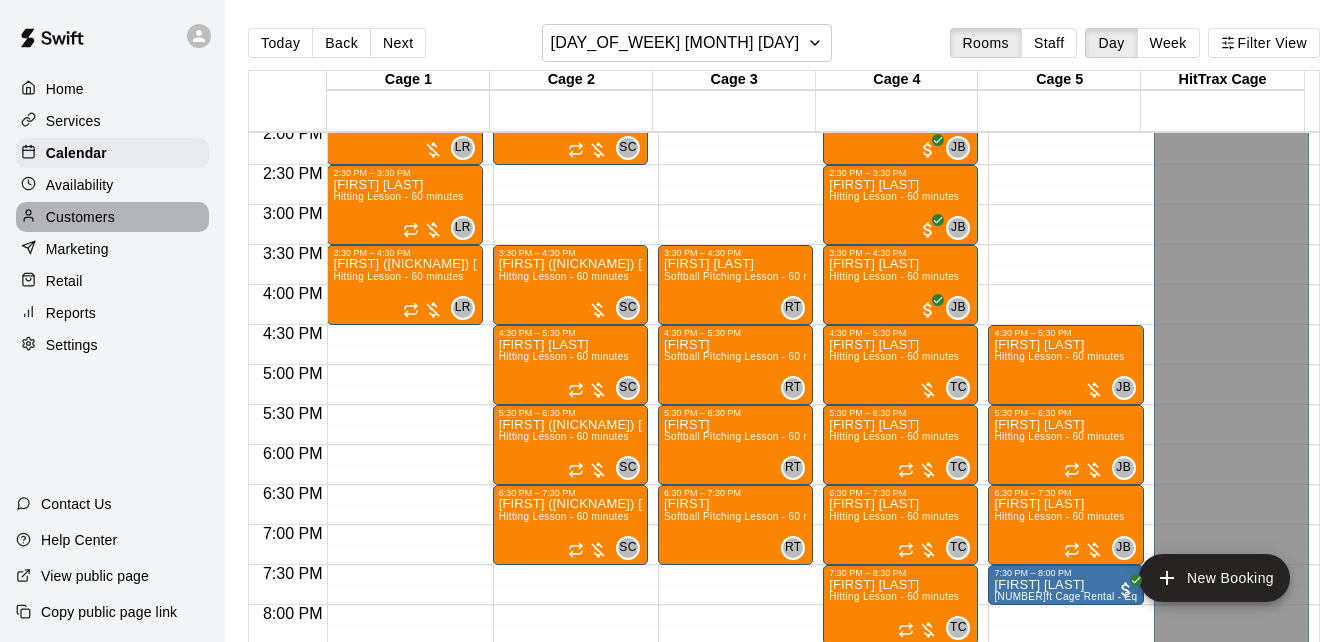 click on "Customers" at bounding box center [112, 217] 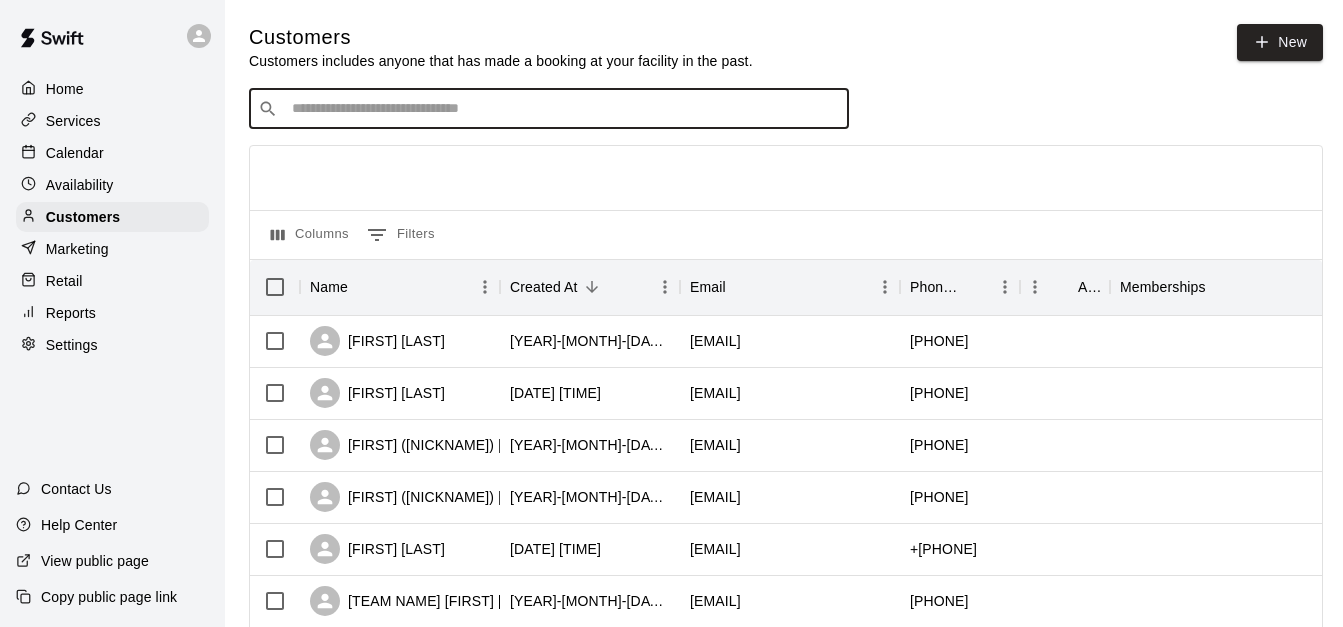 click at bounding box center (563, 109) 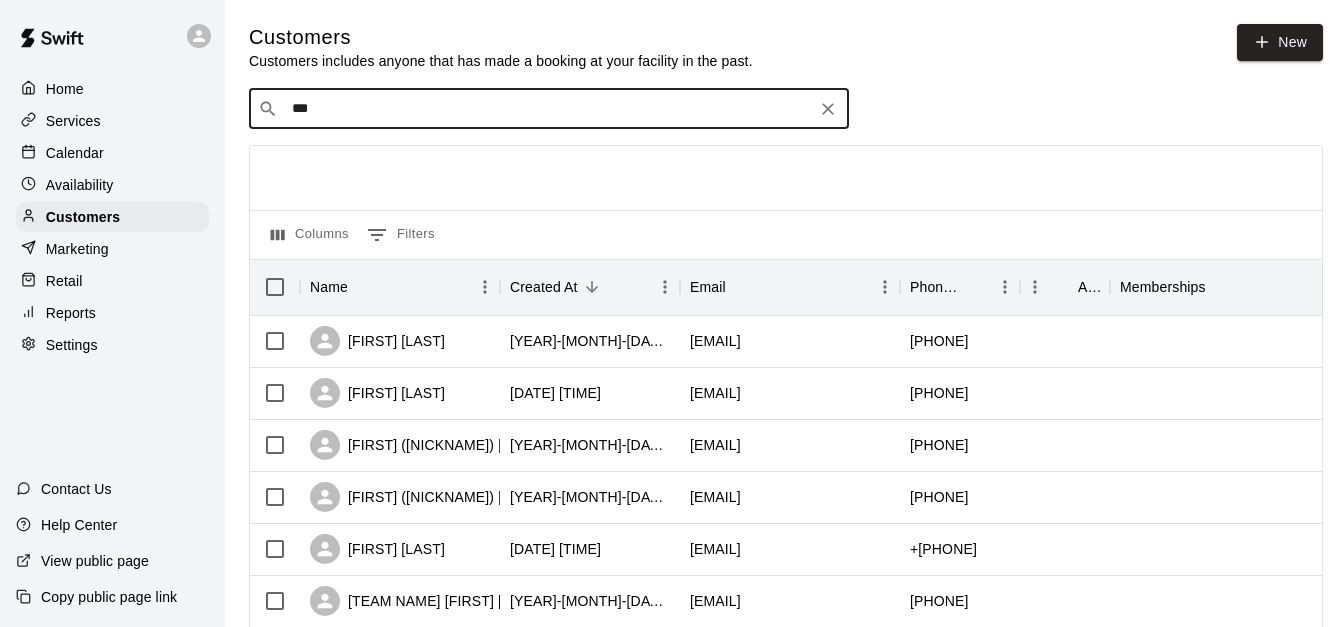 type on "****" 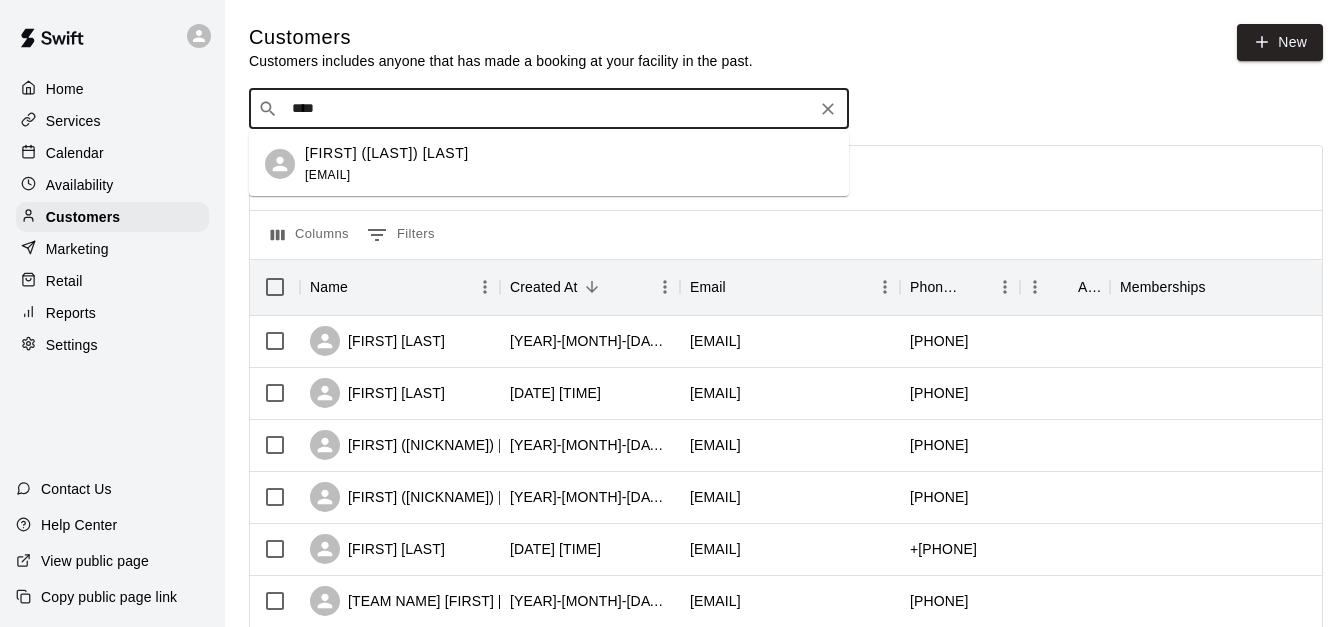 click on "[FIRST] ([NICKNAME]) [LAST] [EMAIL]" at bounding box center [569, 164] 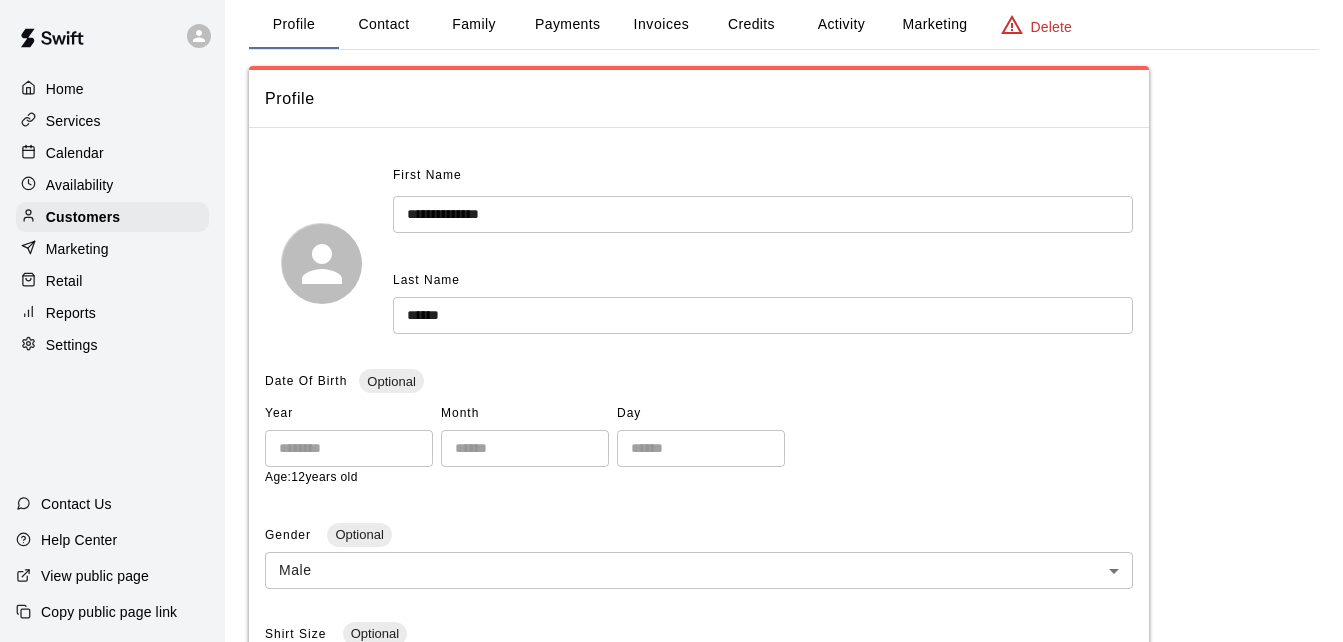 scroll, scrollTop: 120, scrollLeft: 0, axis: vertical 